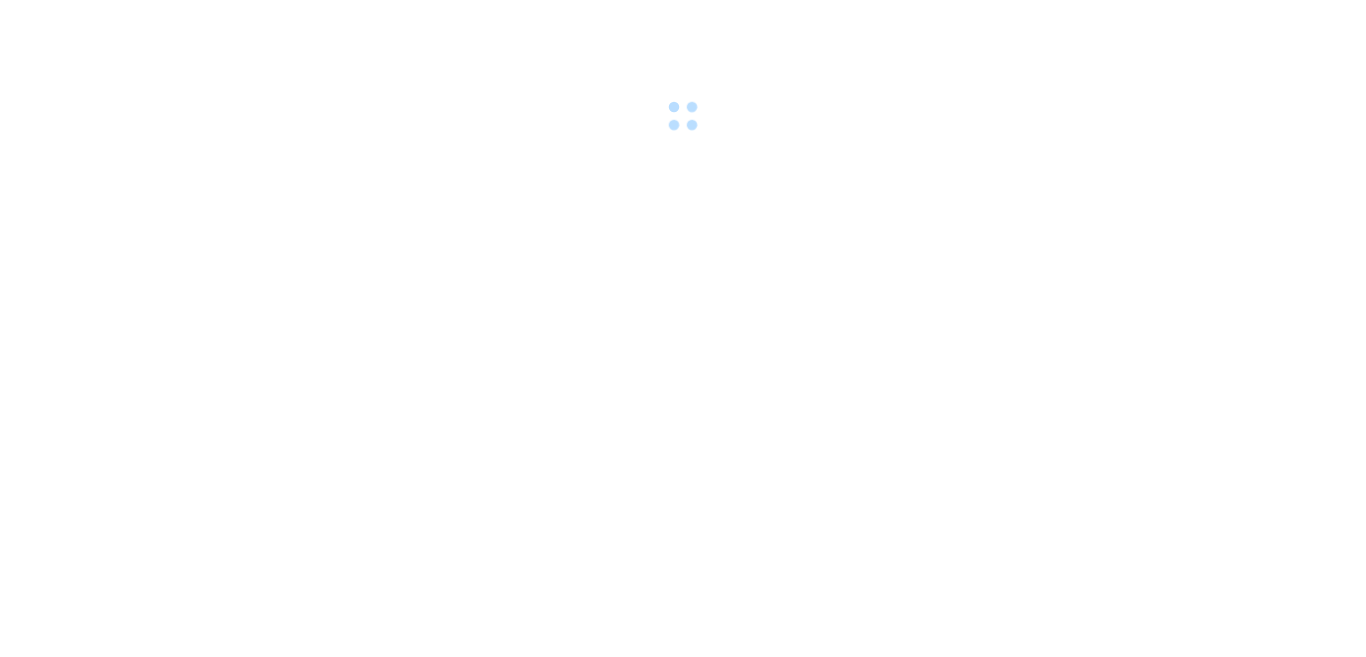 scroll, scrollTop: 0, scrollLeft: 0, axis: both 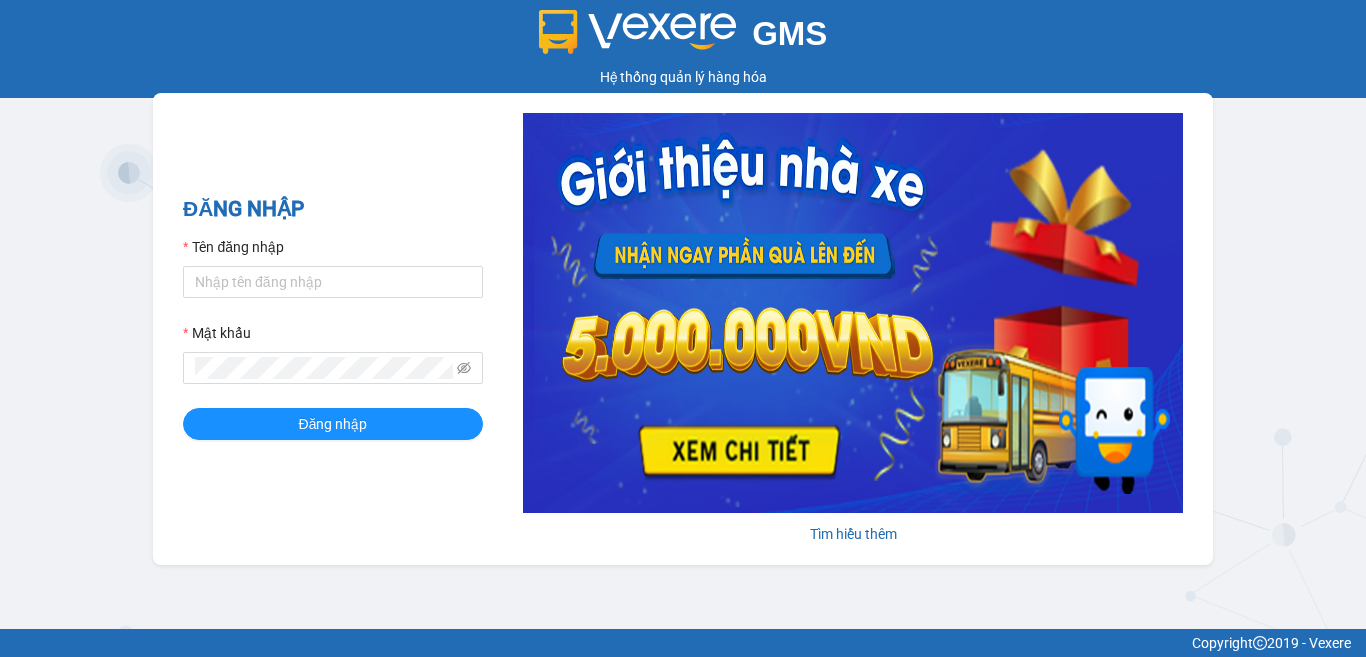 click at bounding box center [853, 313] 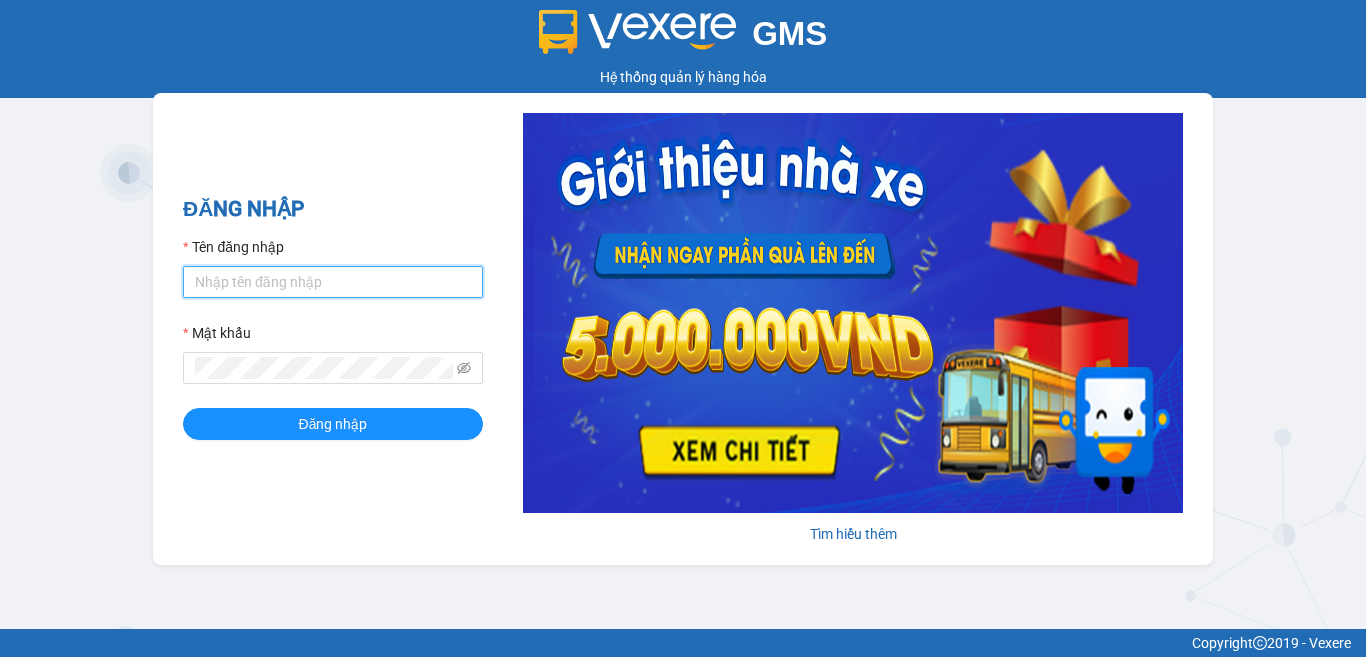 click on "Tên đăng nhập" at bounding box center [333, 282] 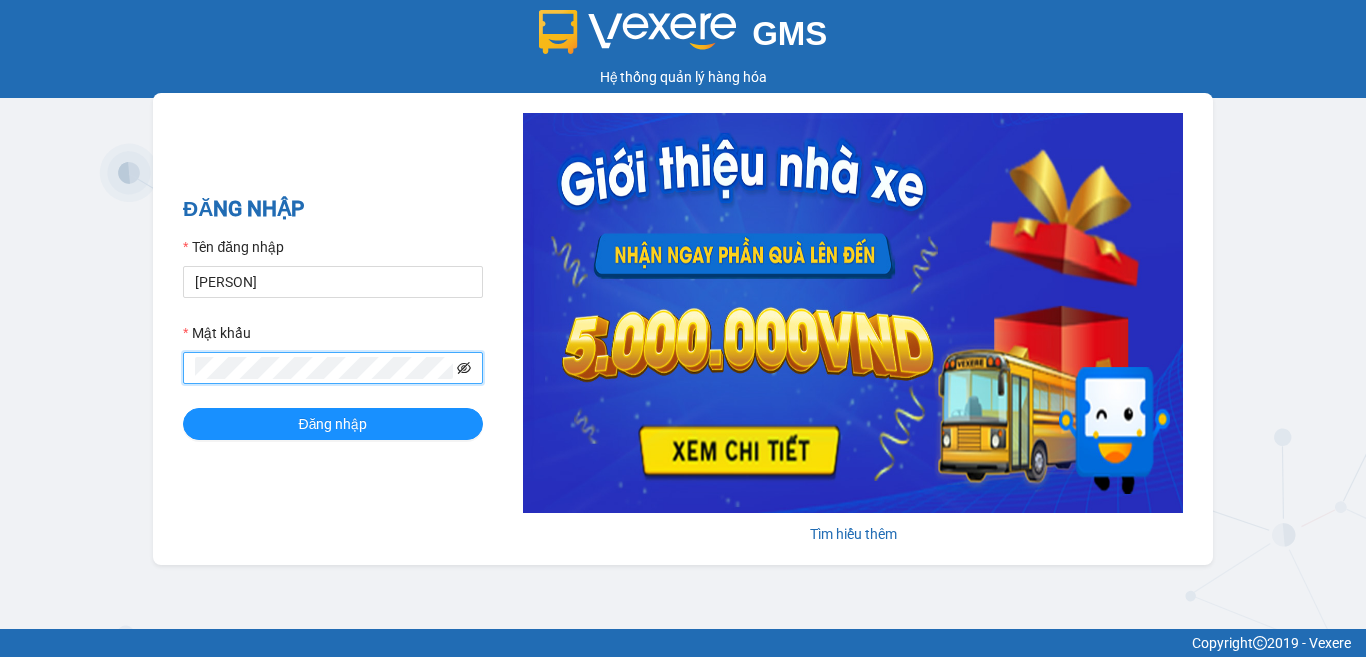 click at bounding box center (333, 368) 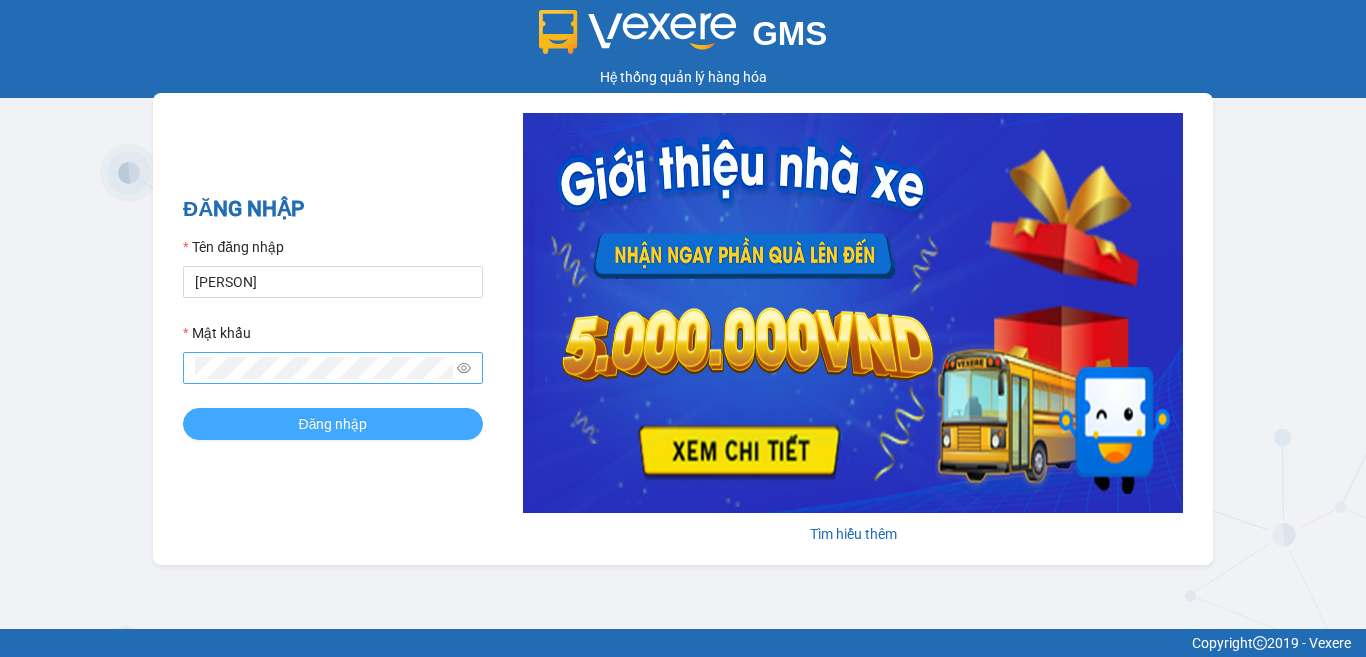 click on "Đăng nhập" at bounding box center (333, 424) 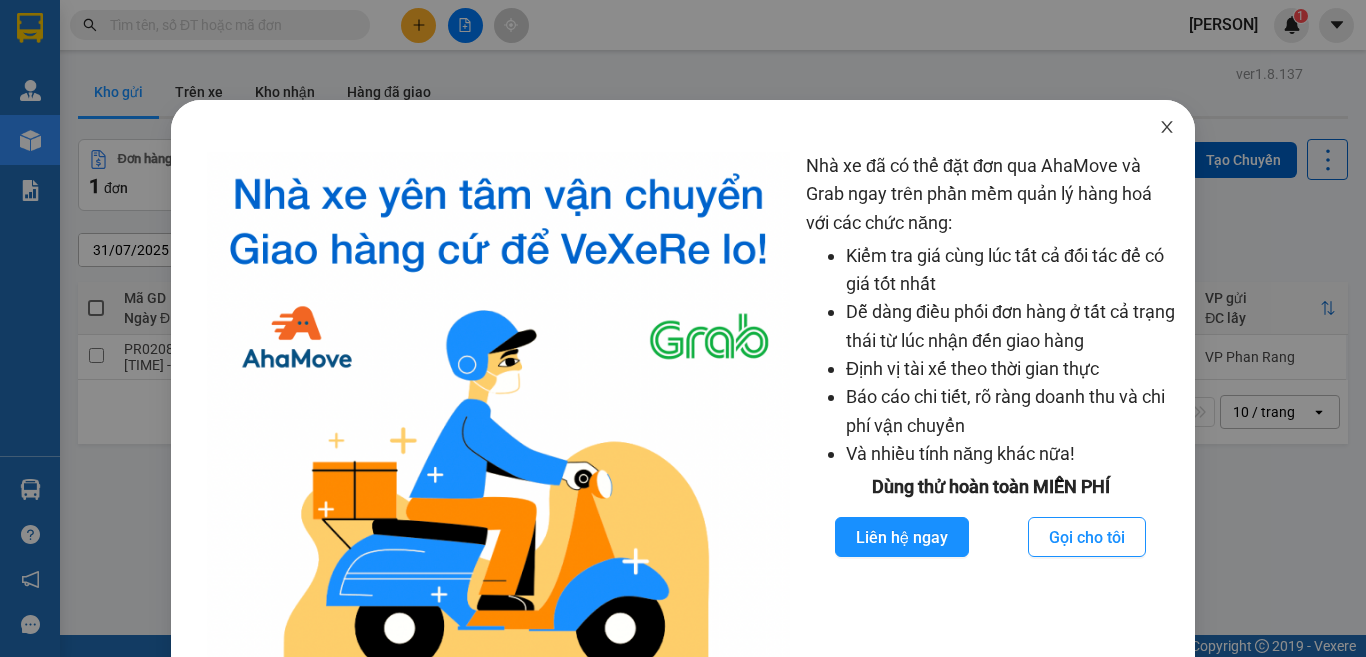 click 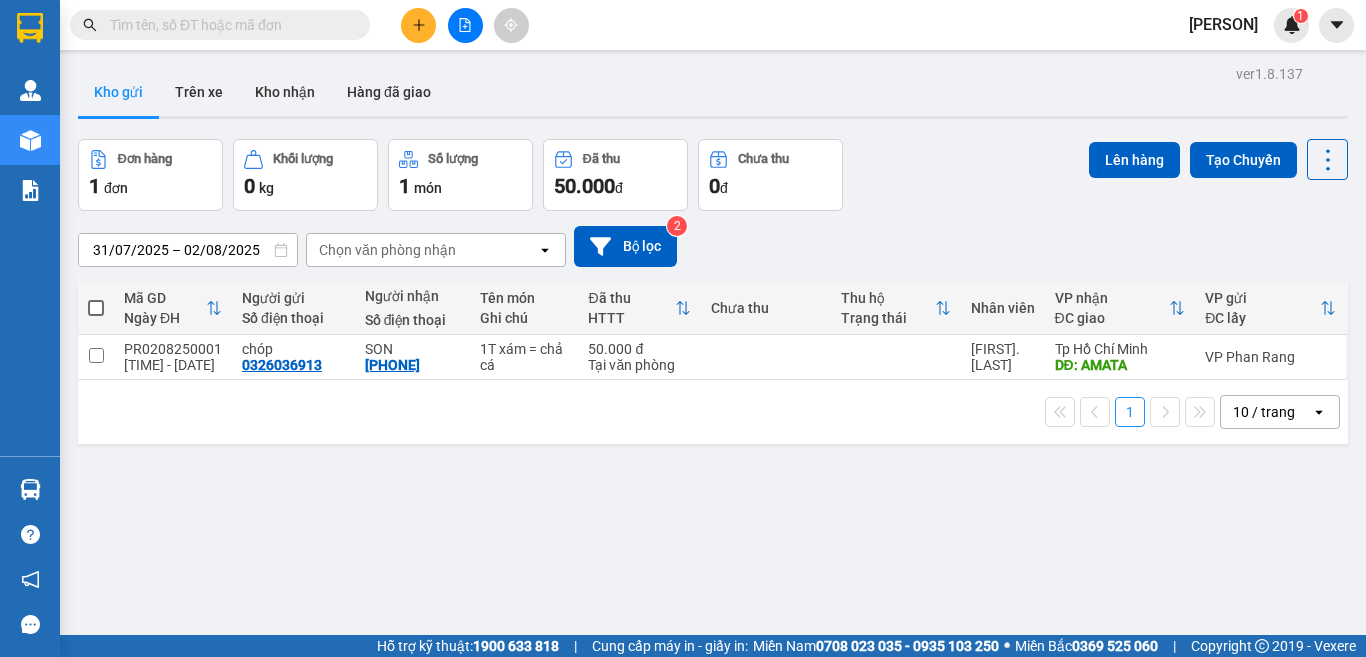 click at bounding box center [228, 25] 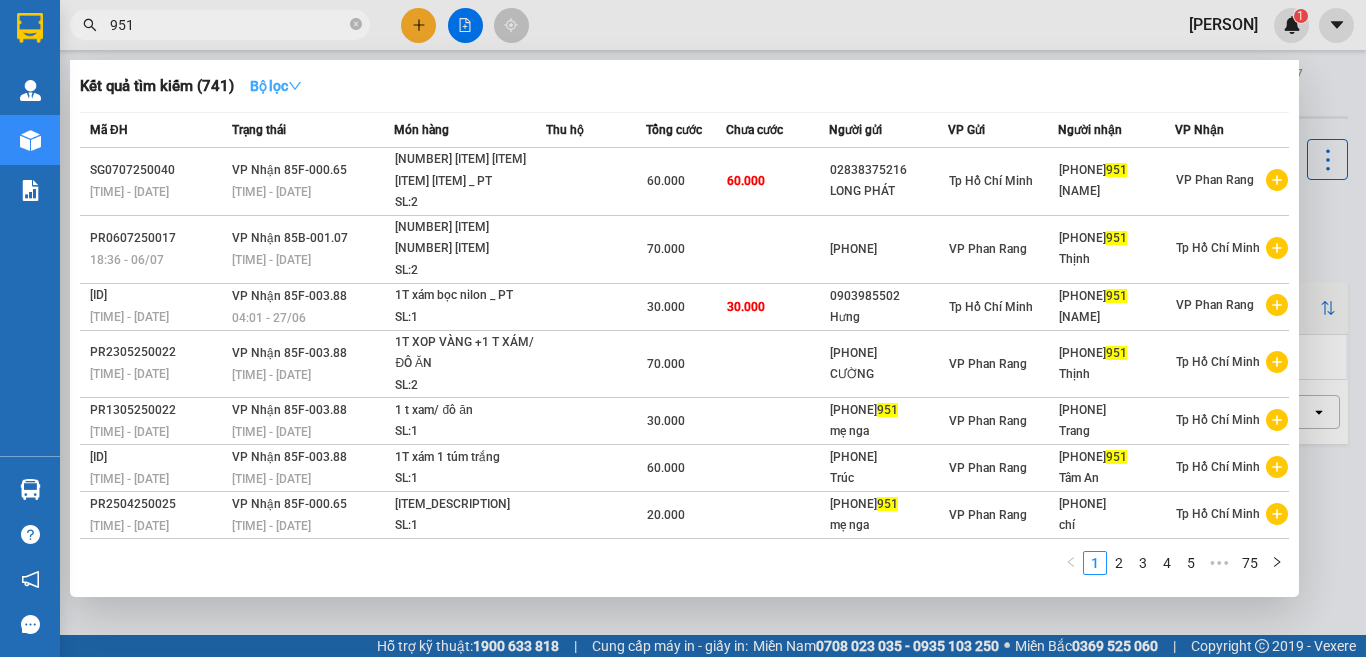 type on "951" 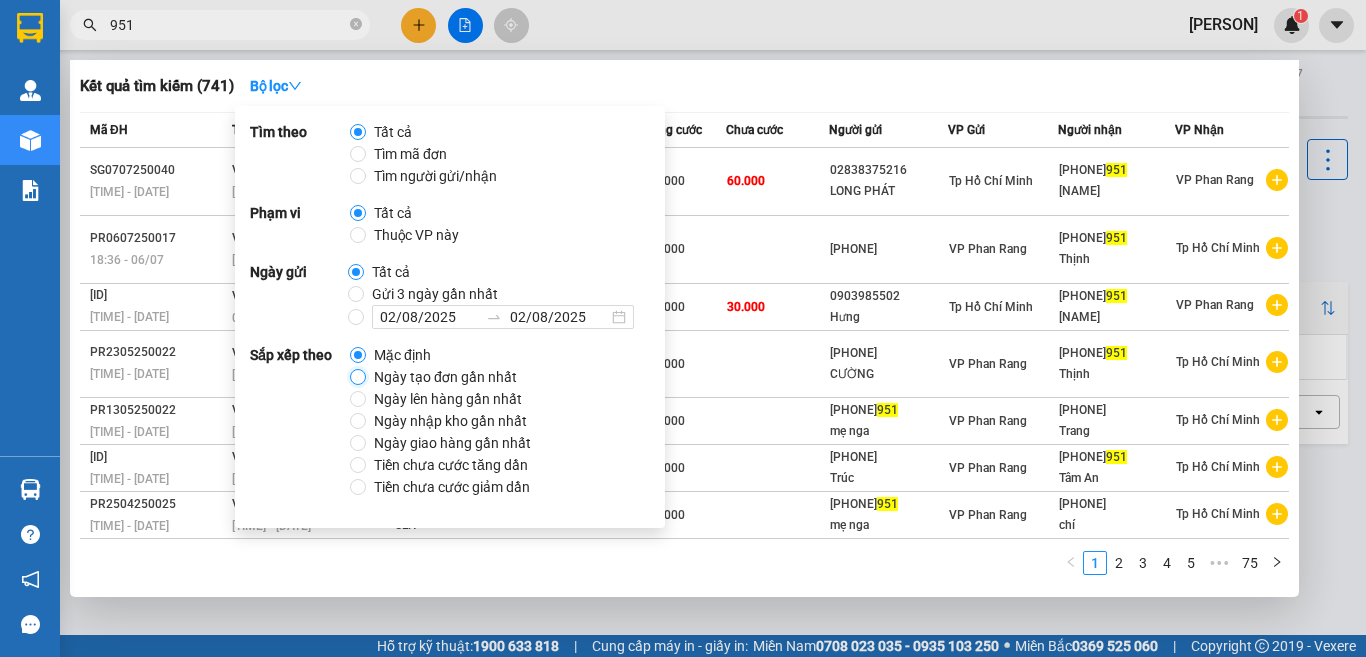 click on "Ngày tạo đơn gần nhất" at bounding box center [358, 377] 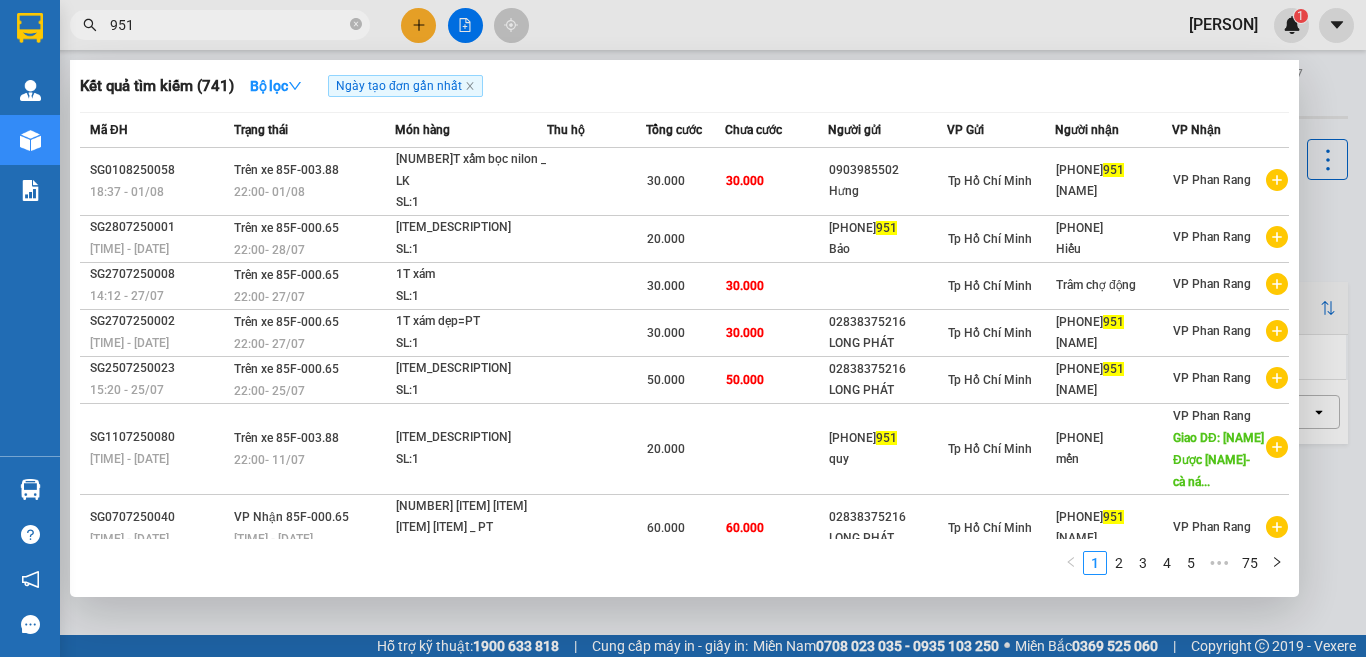 click on "951" at bounding box center [228, 25] 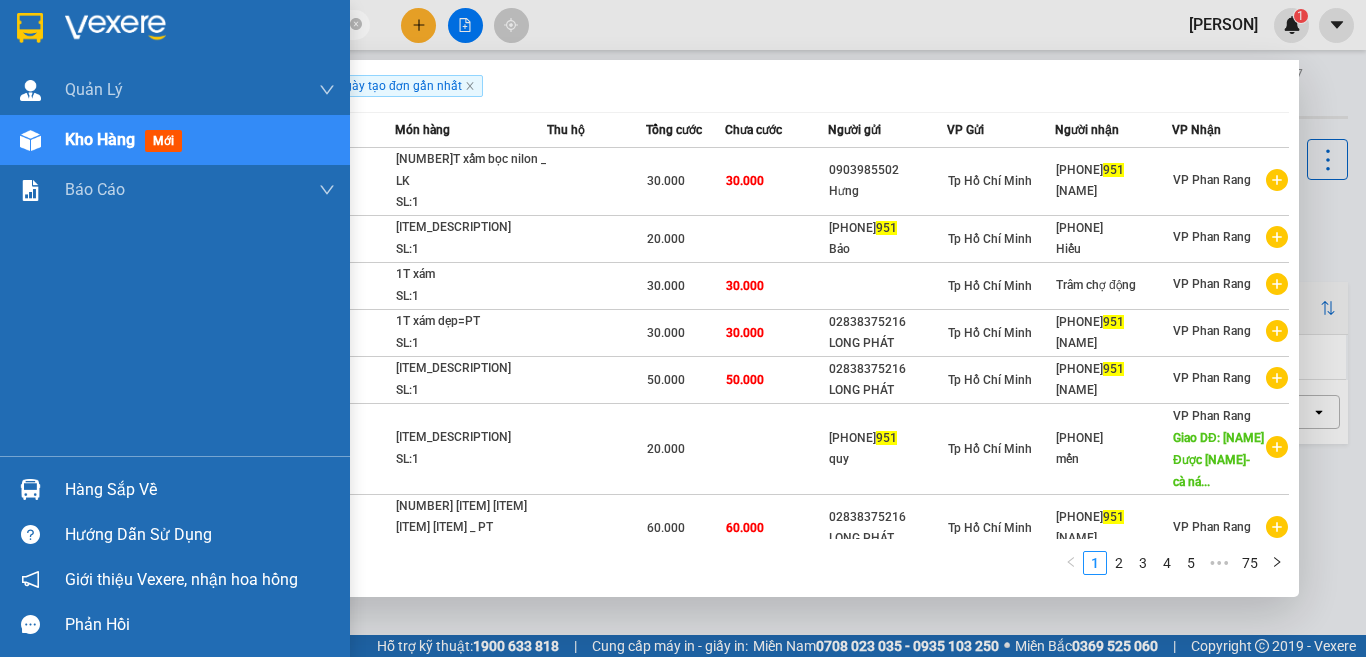 drag, startPoint x: 167, startPoint y: 31, endPoint x: 997, endPoint y: 311, distance: 875.9566 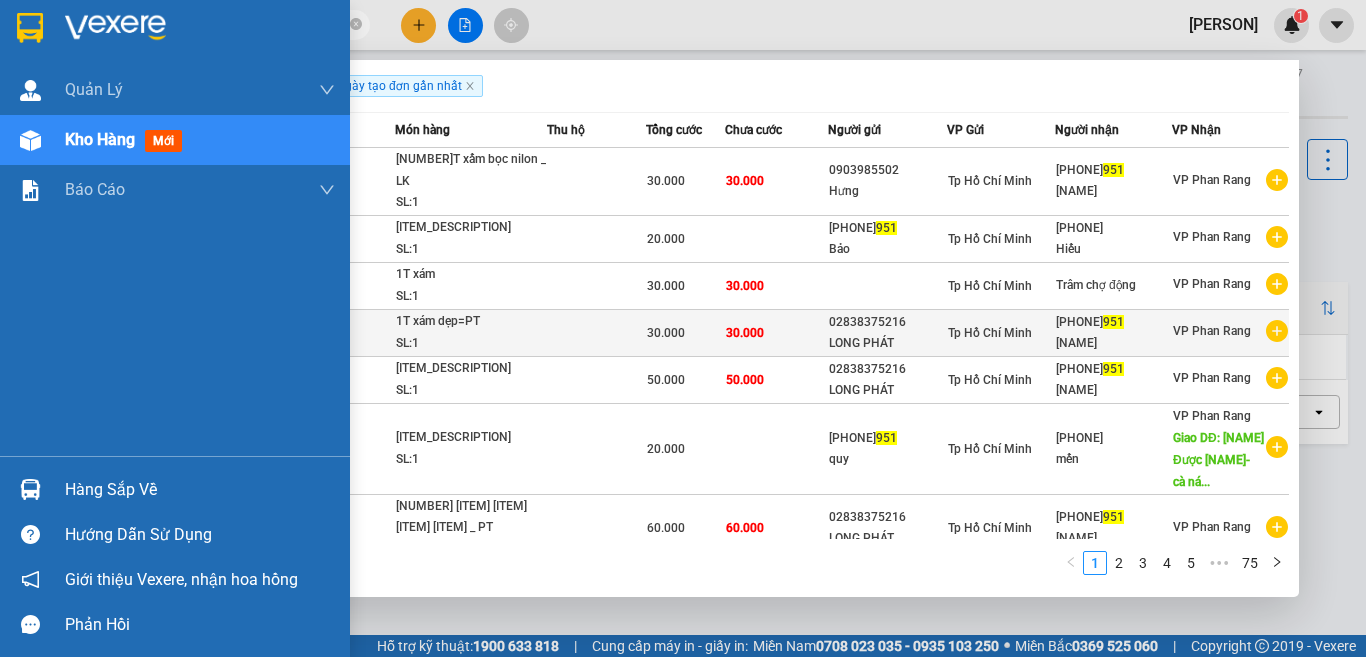 click on "Kết quả tìm kiếm ( 741 )Bộ lọc Ngày tạo đơn gần nhất Mã ĐH Trạng thái Món hàng Thu hộ Tổng cước Chưa cước Người gửi VP Gửi Người nhận VP Nhận [ID_NUMBER] [TIME] - [DATE] Trên xe [VEHICLE_ID] [TIME] - [DATE] [ITEM_DESCRIPTION] SL: 1 30.000 30.000 [PHONE] [PERSON] Tp Hồ Chí Minh [PHONE] [PERSON] VP Phan Rang [ID_NUMBER] [TIME] - [DATE] Trên xe [VEHICLE_ID] [TIME] - [DATE] [ITEM_DESCRIPTION] SL: 1 20.000 [PHONE] [PERSON] Tp Hồ Chí Minh [PHONE] [PERSON] VP Phan Rang [ID_NUMBER] [TIME] - [DATE] Trên xe [VEHICLE_ID] [TIME] - [DATE] [ITEM_DESCRIPTION] SL: 1 30.000 30.000 Tp Hồ Chí Minh [PERSON] VP Phan Rang [ID_NUMBER] [TIME] - [DATE] Trên xe [VEHICLE_ID] [TIME] - [DATE] [ITEM_DESCRIPTION] SL: 1 30.000 30.000 [PHONE] LONG PHÁT Tp Hồ Chí Minh [PHONE] [PERSON] VP Phan Rang [ID_NUMBER] [TIME] - [DATE] Trên xe [VEHICLE_ID] [TIME] - [DATE] [ITEM_DESCRIPTION] SL: 1 50.000 50.000 [PHONE]" at bounding box center (683, 328) 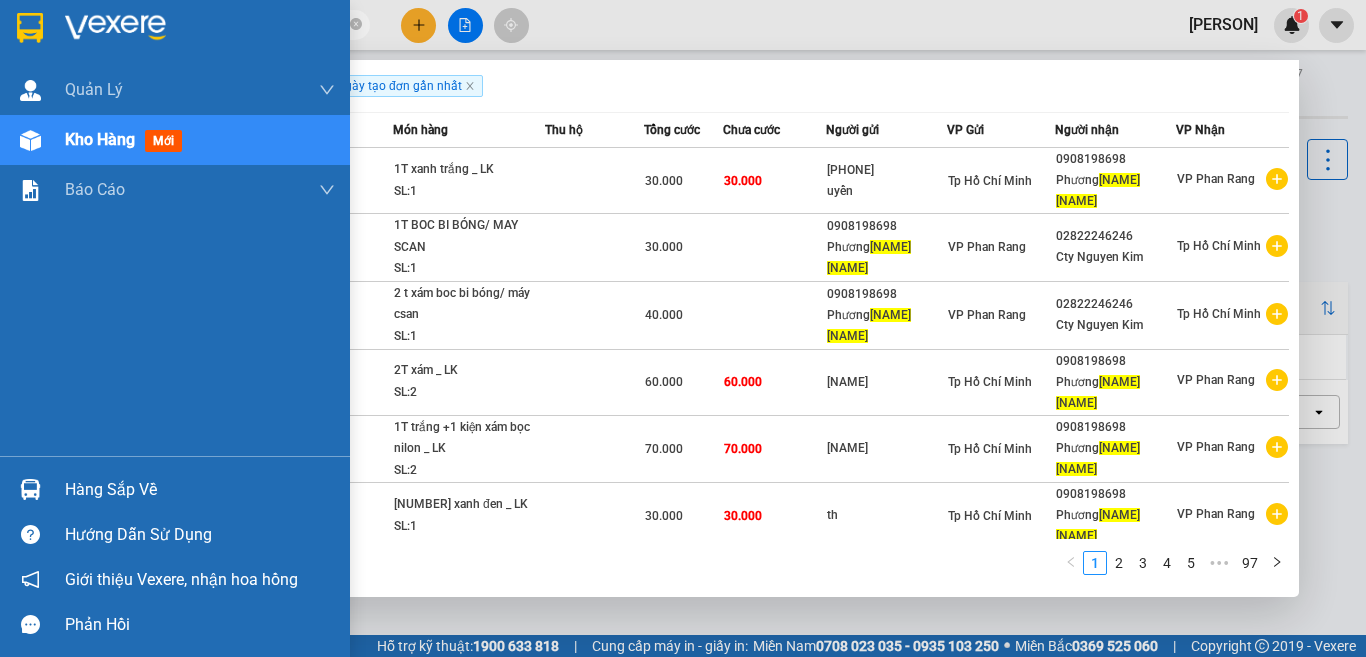 drag, startPoint x: 199, startPoint y: 21, endPoint x: 1365, endPoint y: 611, distance: 1306.7731 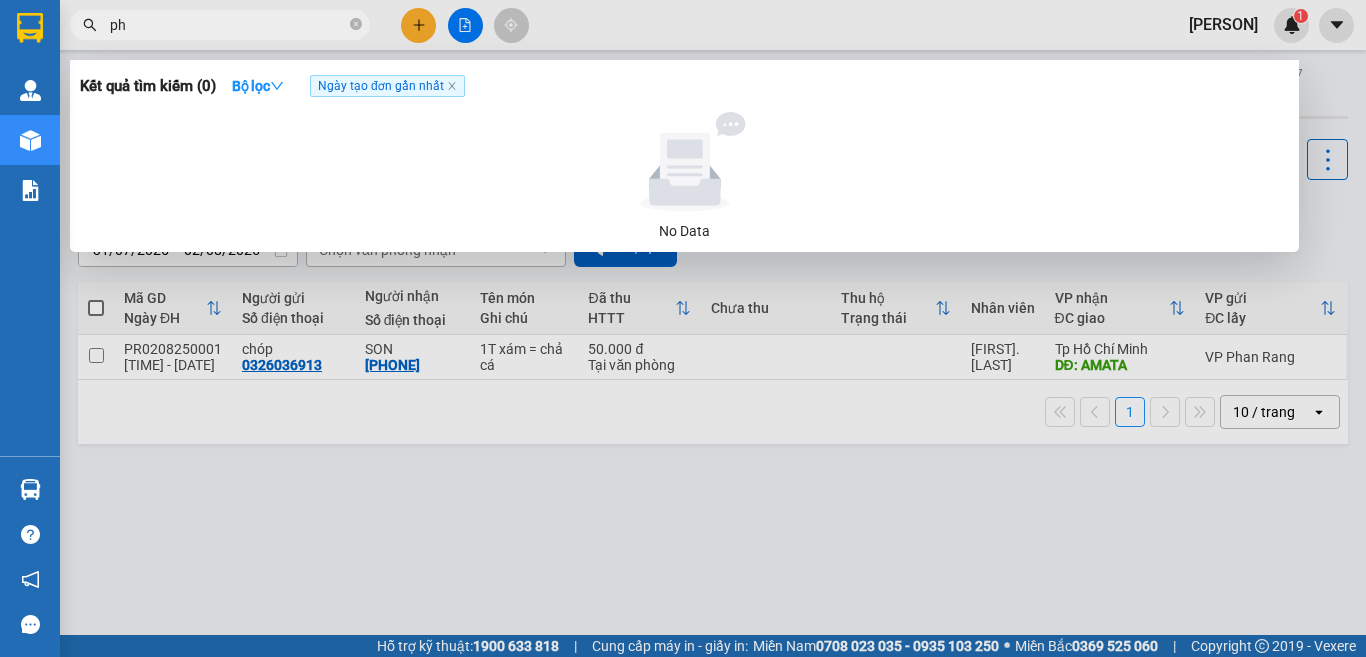 type on "p" 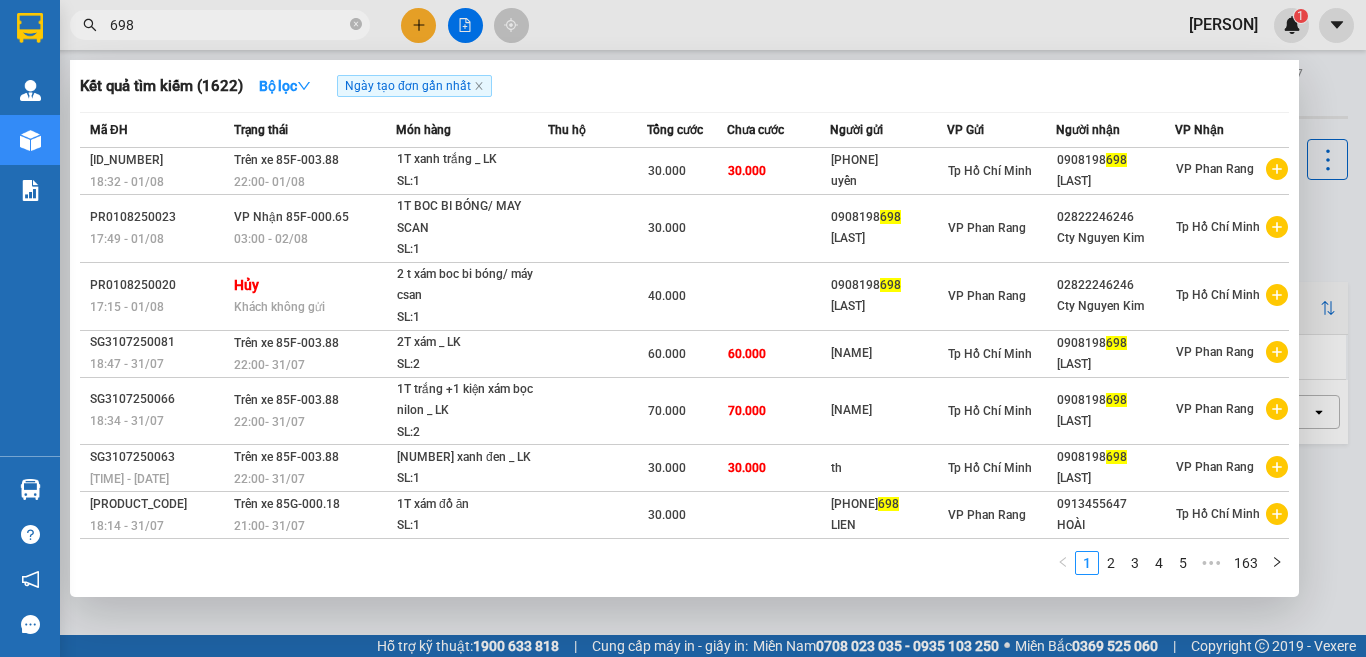 drag, startPoint x: 1364, startPoint y: 557, endPoint x: 1288, endPoint y: 538, distance: 78.339005 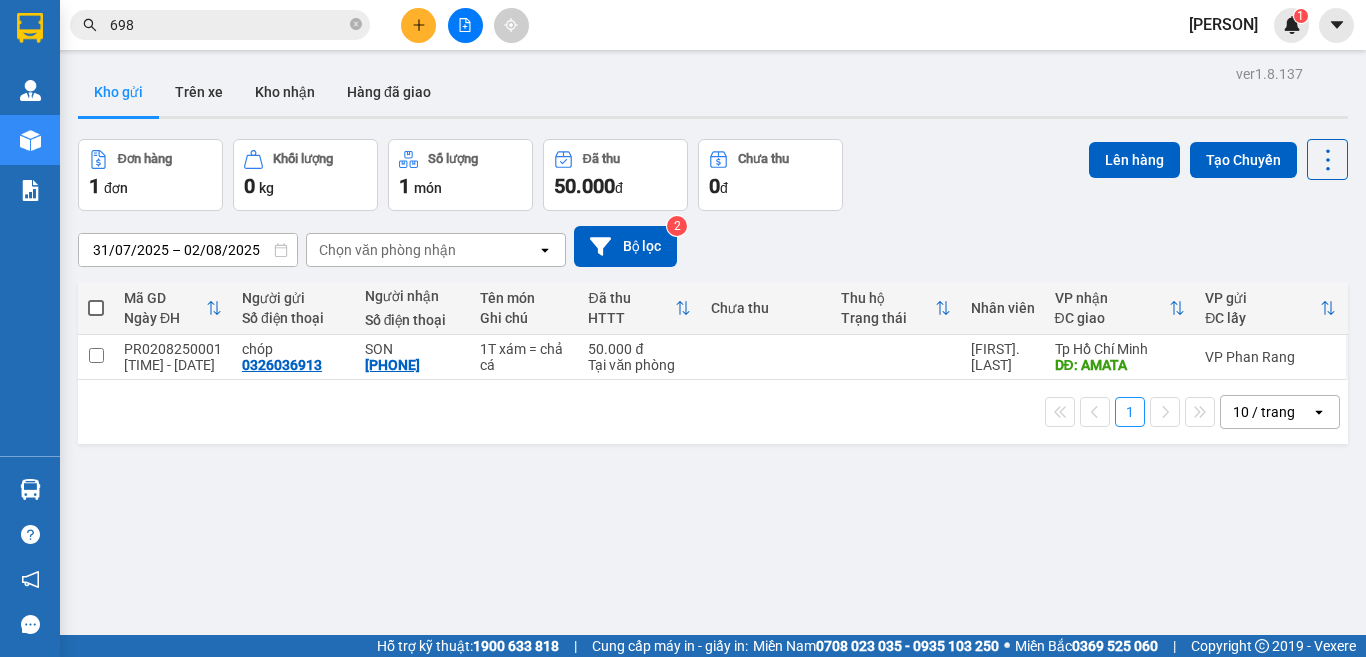click on "VER [NUMBER] KHO GỬI TRÊN XE KHO NHẬN HÀNG ĐÃ GIAO ĐƠN HÀNG [NUMBER] ĐƠN KHỐI LƯỢNG [NUMBER] KG SỐ LƯỢNG [NUMBER] MÓN ĐÃ THU [PRICE] Đ CHƯA THU [PRICE] Đ LÊN HÀNG TẠO CHUYẾN [DATE] – [DATE] PRESS THE DOWN ARROW KEY TO INTERACT WITH THE CALENDAR AND SELECT A DATE. PRESS THE ESCAPE BUTTON TO CLOSE THE CALENDAR. SELECTED DATE RANGE IS FROM [DATE] TO [DATE]. CHỌN VĂN PHÒNG NHẬN OPEN BỘ LỌC [NUMBER] MÃ GD NGÀY ĐH NGƯỜI GỬI SỐ ĐIỆN THOẠI NGƯỜI NHẬN SỐ ĐIỆN THOẠI TÊN MÓN GHI CHÚ ĐÃ THU HTTT CHƯA THU THU HỘ TRẠNG THÁI NHÂN VIÊN VP NHẬN ĐC GIAO VP GỬI ĐC LẤY [ID] [TIME] [FIRST] [PHONE] [FIRST] [PHONE] [NUMBER] [ITEM] = [ITEM] [PRICE] Đ TẠI VĂN PHÒNG [FIRST].[LAST] [CITY] ĐĐ: AMATA VP [LOCATION] [NUMBER] / TRANG OPEN ĐANG TẢI DỮ LIỆU" at bounding box center (713, 388) 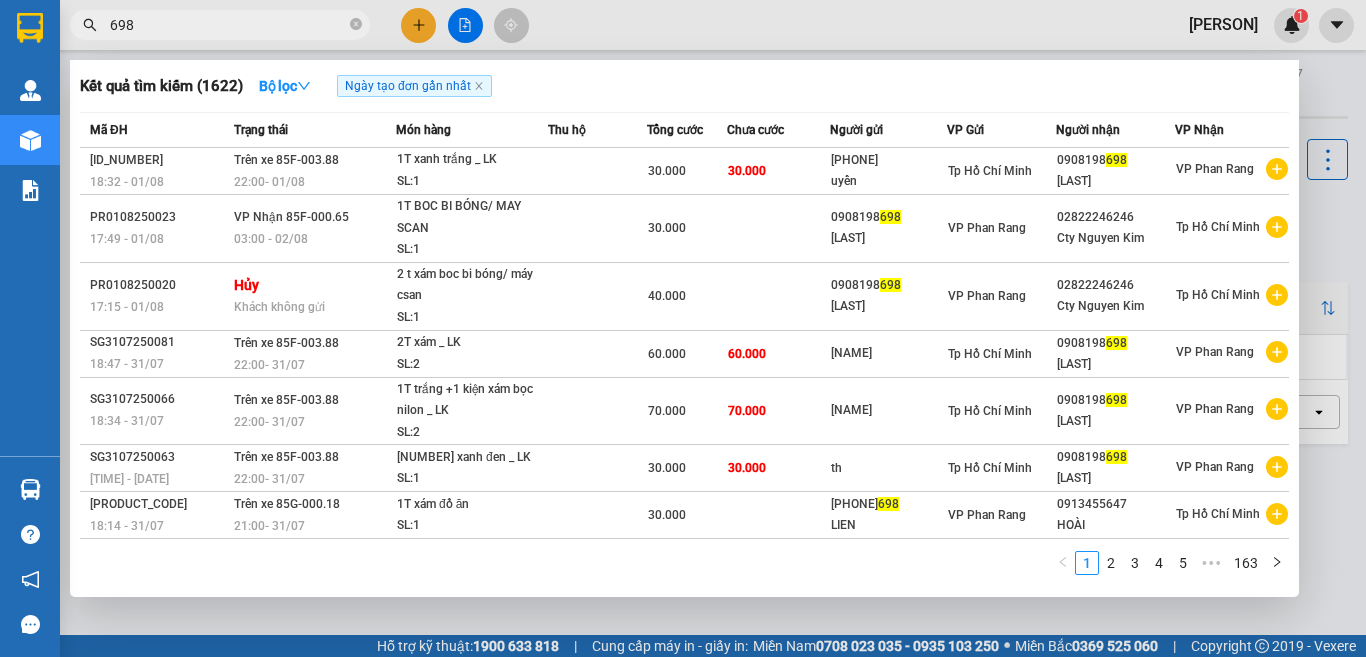 click on "698" at bounding box center (228, 25) 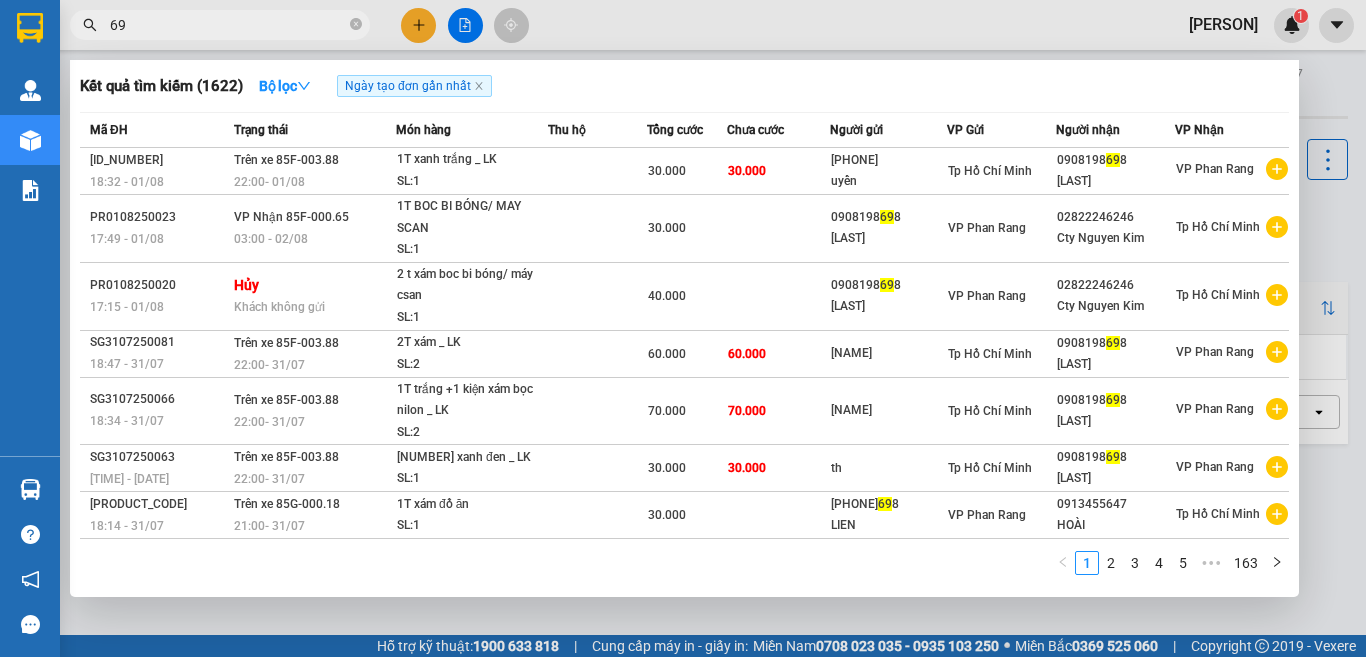 type on "6" 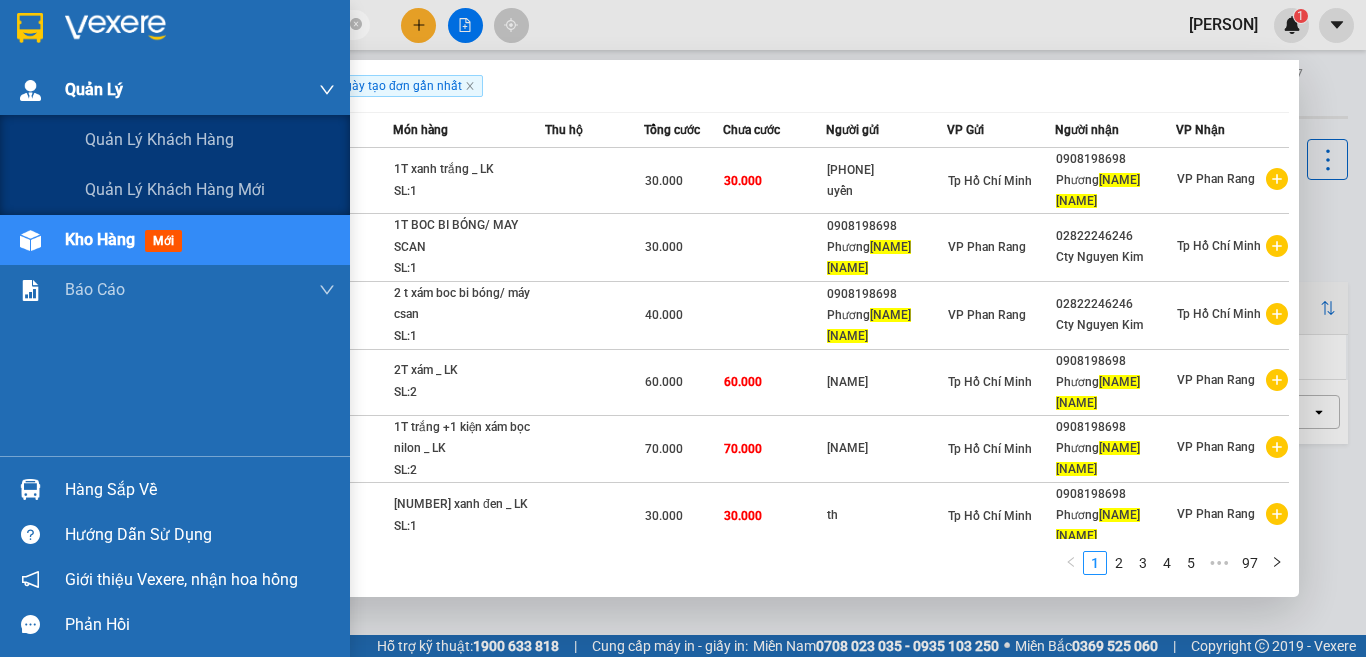 drag, startPoint x: 185, startPoint y: 31, endPoint x: 28, endPoint y: 74, distance: 162.78206 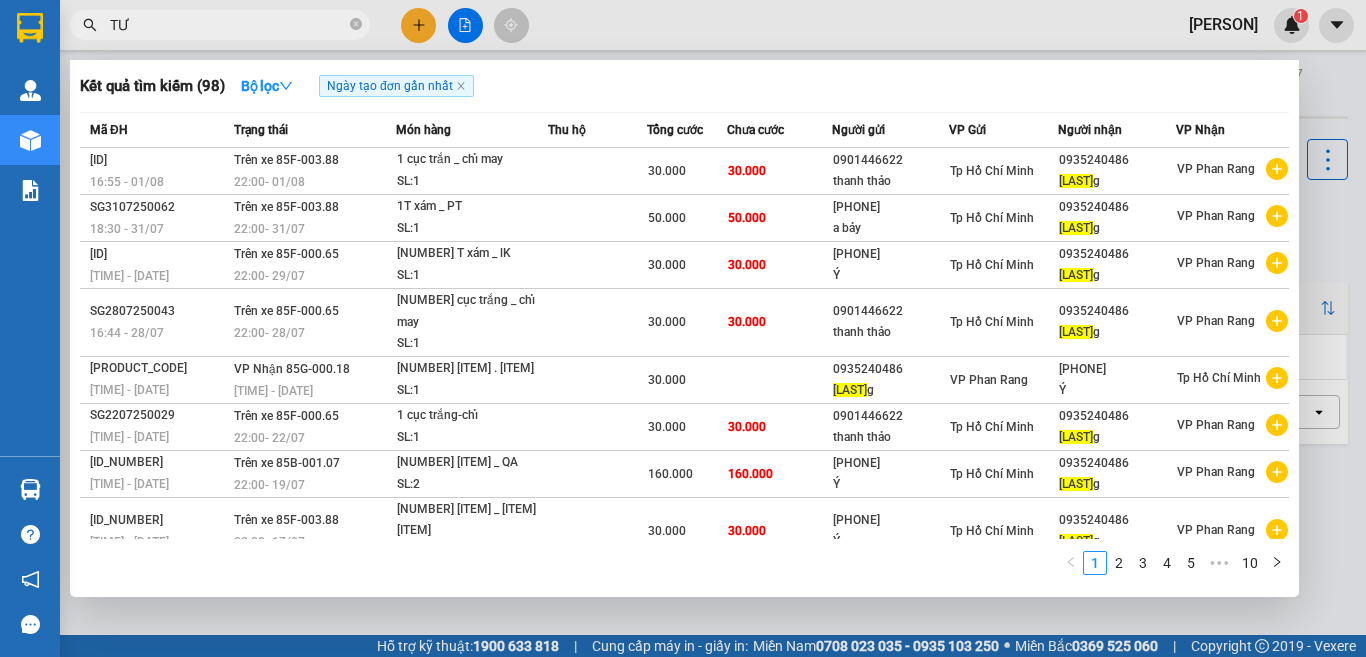 type on "T" 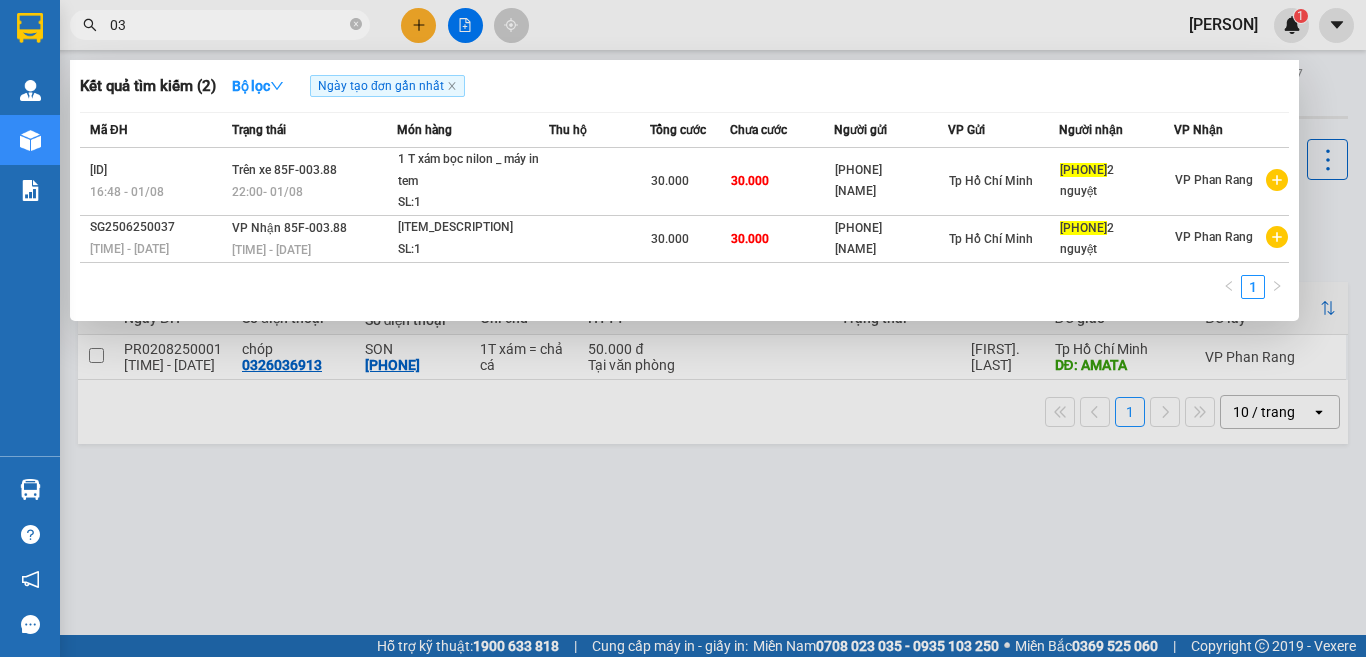type on "0" 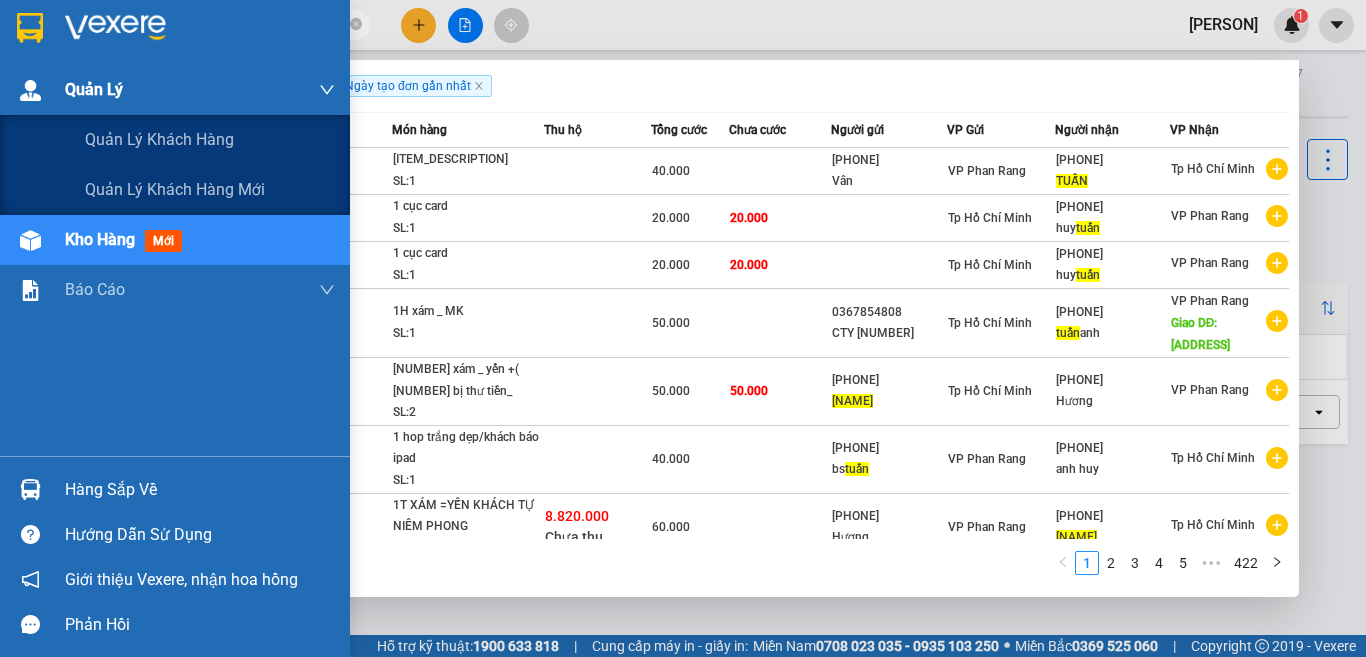 drag, startPoint x: 187, startPoint y: 24, endPoint x: 38, endPoint y: 71, distance: 156.237 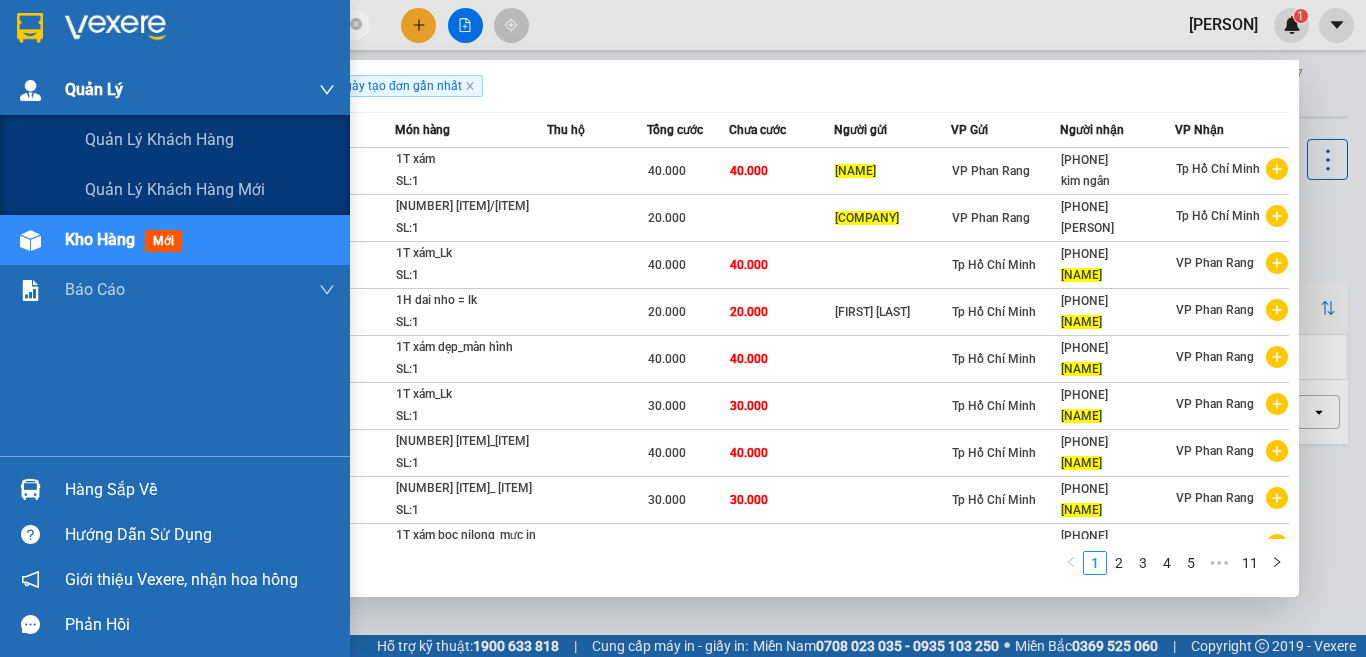 drag, startPoint x: 221, startPoint y: 27, endPoint x: 1365, endPoint y: 641, distance: 1298.3574 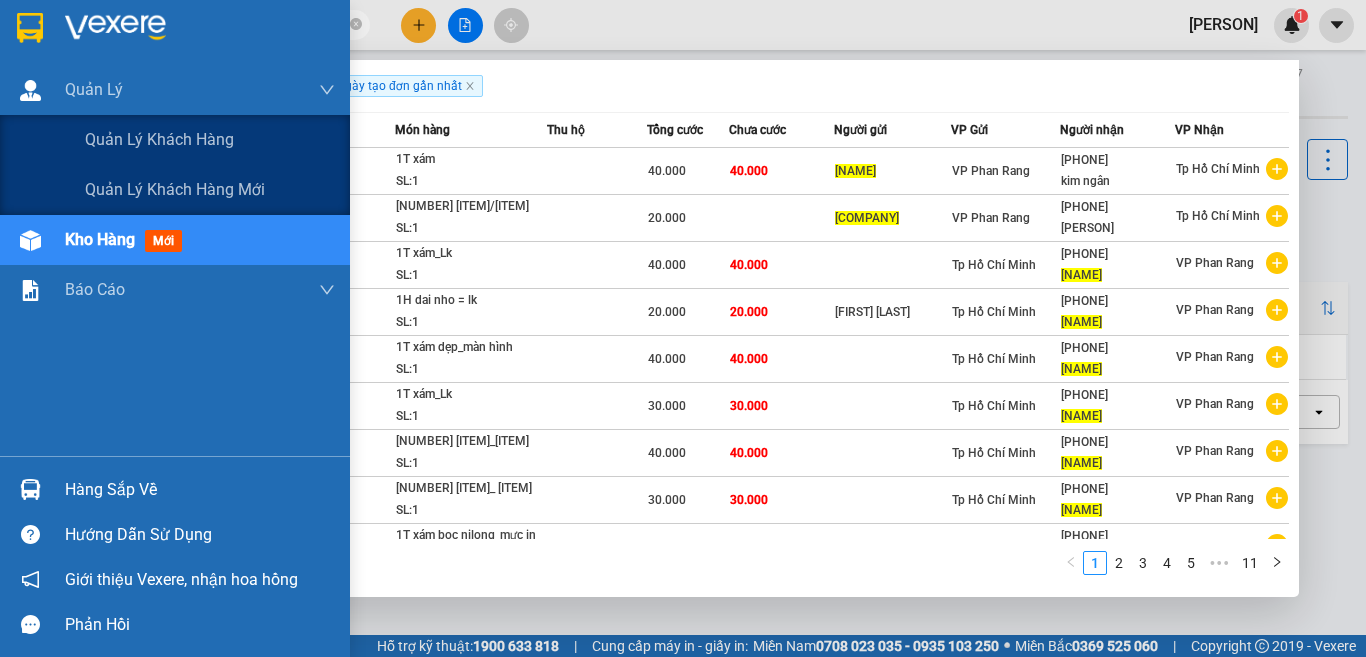 click on "KẾT QUẢ TÌM KIẾM ( [NUMBER] ) BỘ LỌC NGÀY TẠO ĐƠN GẦN NHẤT MÃ ĐH TRẠNG THÁI MÓN HÀNG THU HỘ TỔNG CƯỚC CHƯA CƯỚC NGƯỜI GỬI VP GỬI NGƯỜI NHẬN VP NHẬN [ID] [TIME] - [DATE] VP NHẬN [TIME] - [DATE] [NUMBER] [ITEM] SL: [NUMBER] [PRICE] [PRICE] [COMPANY] [COMPANY] [PHONE] [COMPANY] [COMPANY] [ID] [TIME] - [DATE] [NUMBER] [ITEM] SL: [NUMBER] [PRICE] [COMPANY] [COMPANY] [PHONE] [COMPANY] [COMPANY] [ID] [TIME] - [DATE] TRÊN XE [NUMBER] [TIME] - [DATE] [NUMBER] [ITEM] SL: [NUMBER] [PRICE] [PRICE] [COMPANY] [COMPANY] [PHONE] [COMPANY] [COMPANY] [ID] [TIME] - [DATE] TRÊN XE [NUMBER] [TIME] - [DATE] [NUMBER] [ITEM] [ITEM] SL: [NUMBER] [PRICE] [PRICE] [COMPANY] [COMPANY] [PHONE] [COMPANY] [COMPANY] [ID] [TIME] - [DATE] TRÊN XE [NUMBER] [TIME] - [DATE] [NUMBER] [ITEM] [ITEM] SL: [NUMBER] [PRICE] [PRICE] [COMPANY] [COMPANY] [PHONE] [COMPANY] [COMPANY]" at bounding box center (683, 328) 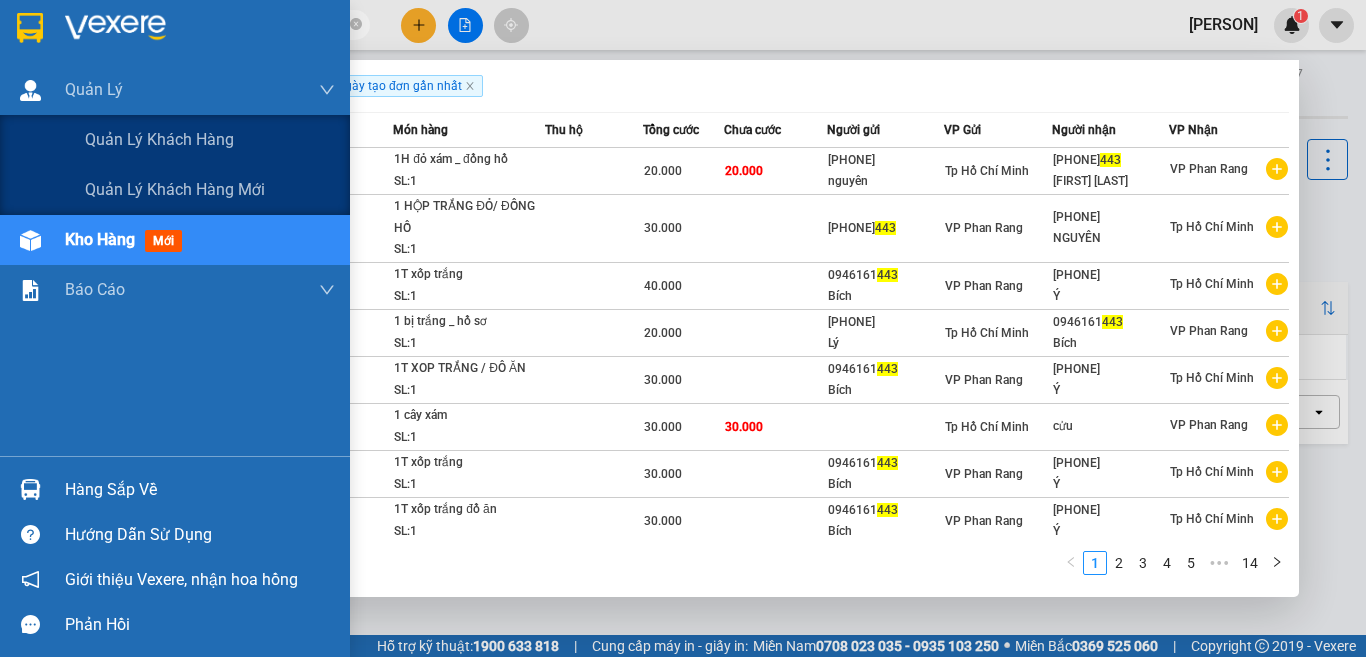 drag, startPoint x: 162, startPoint y: 34, endPoint x: 1365, endPoint y: 589, distance: 1324.8524 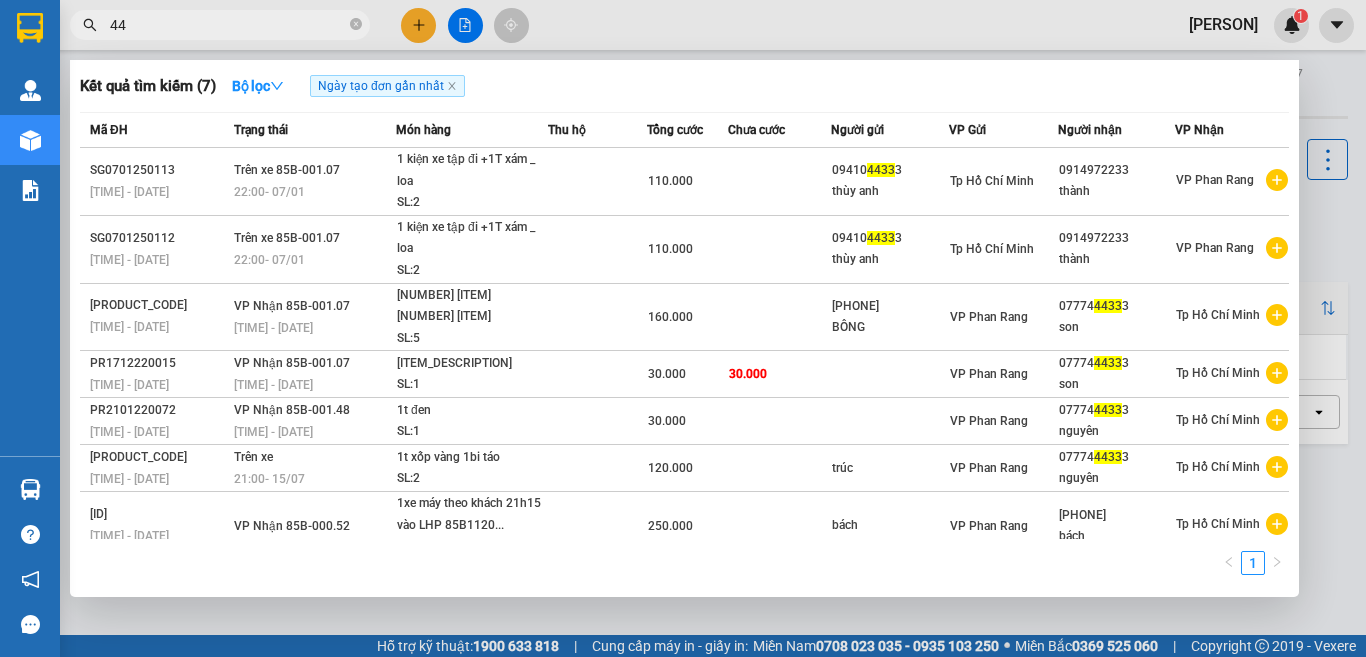 type on "4" 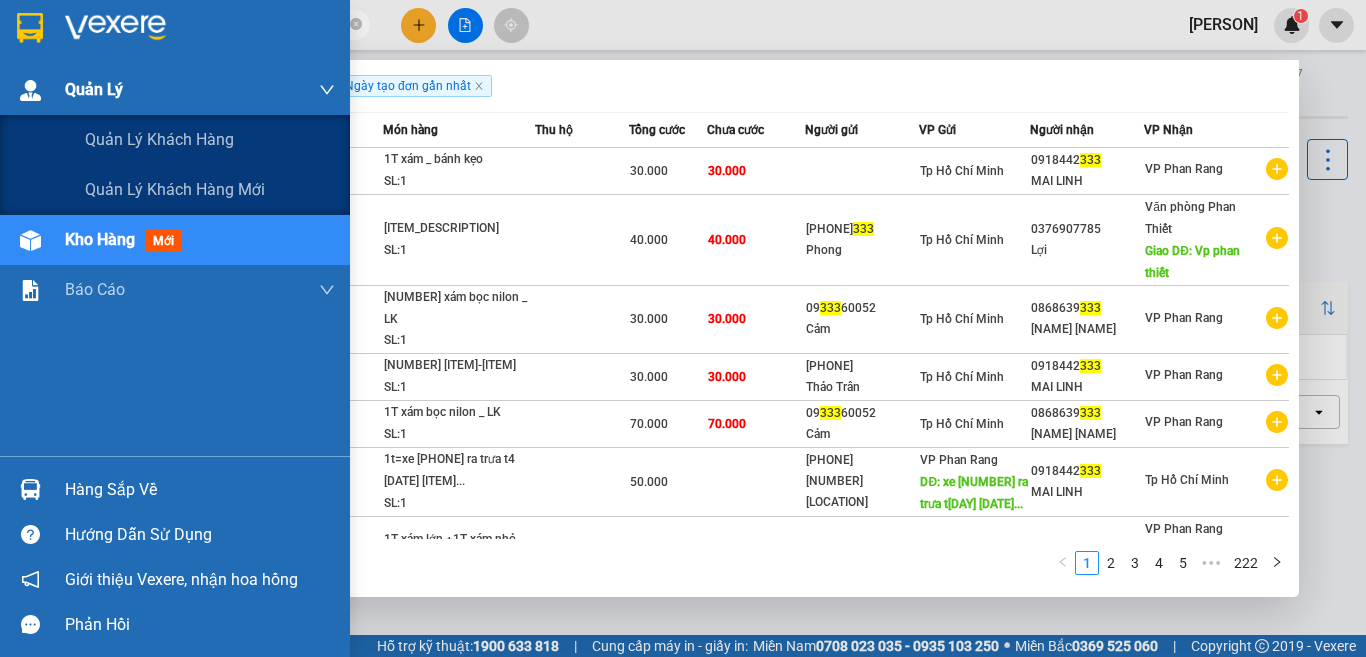 drag, startPoint x: 173, startPoint y: 17, endPoint x: 40, endPoint y: 70, distance: 143.17122 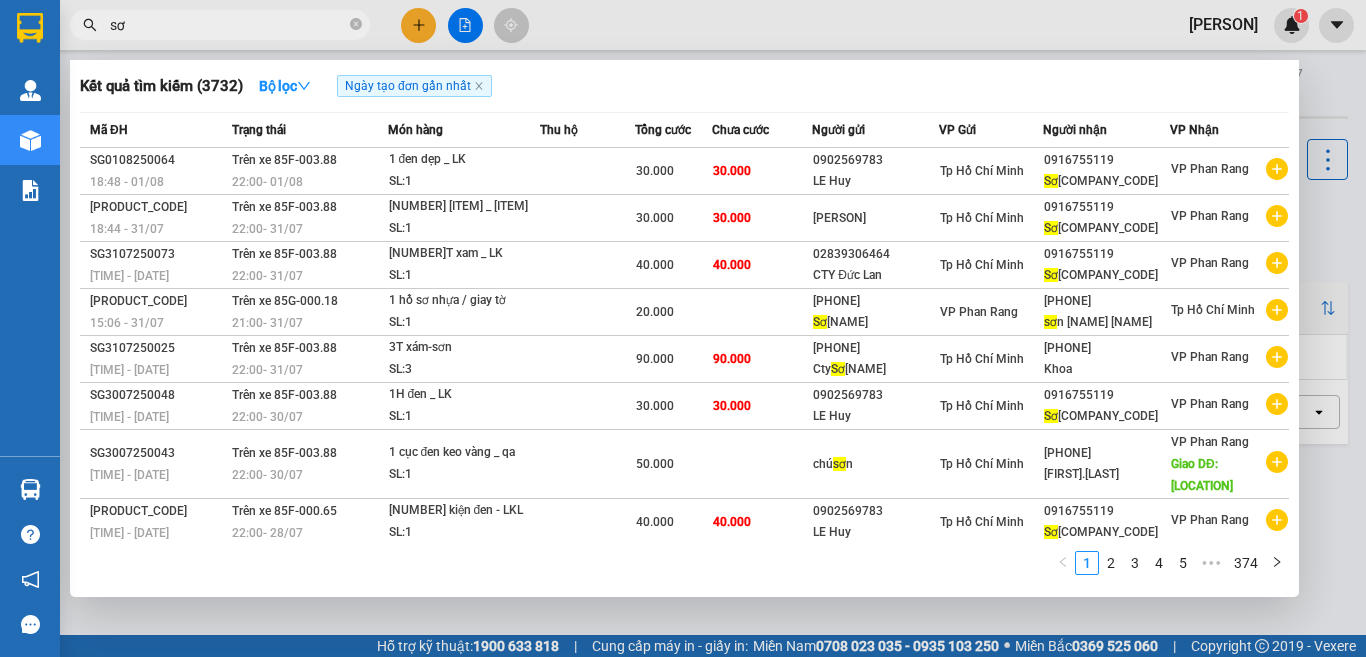 type on "s" 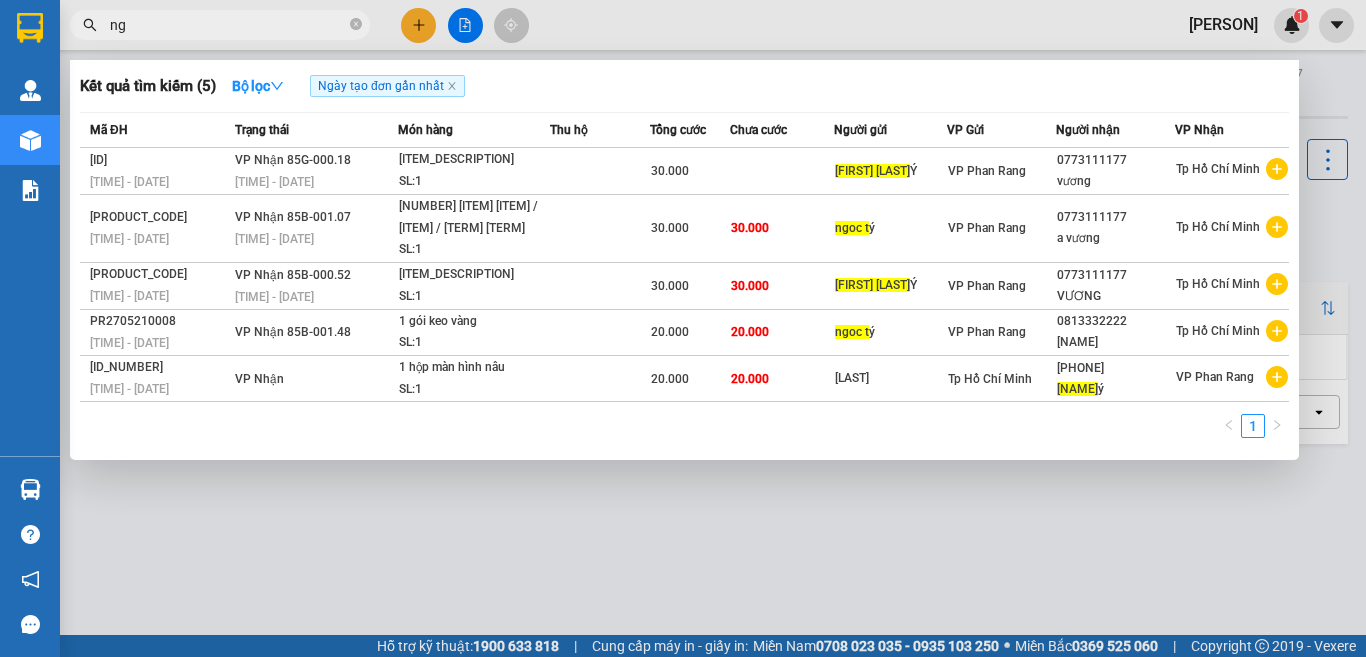 type on "n" 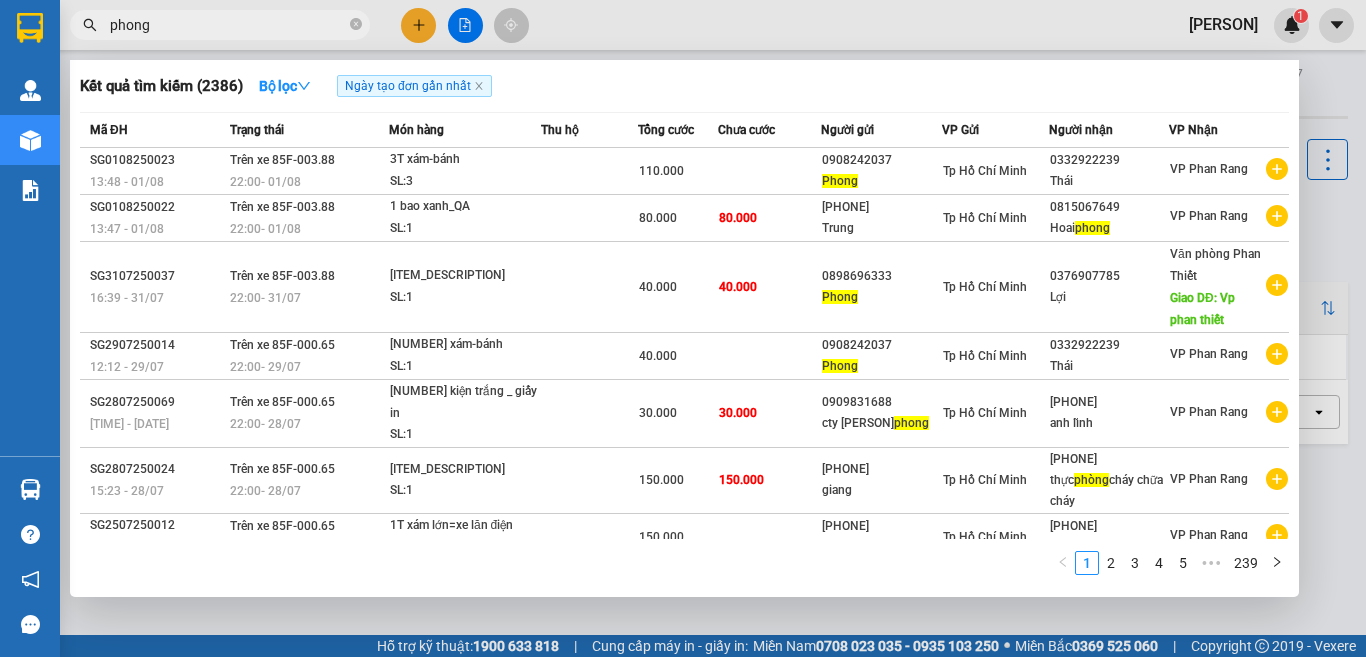 drag, startPoint x: 171, startPoint y: 25, endPoint x: 22, endPoint y: 55, distance: 151.99013 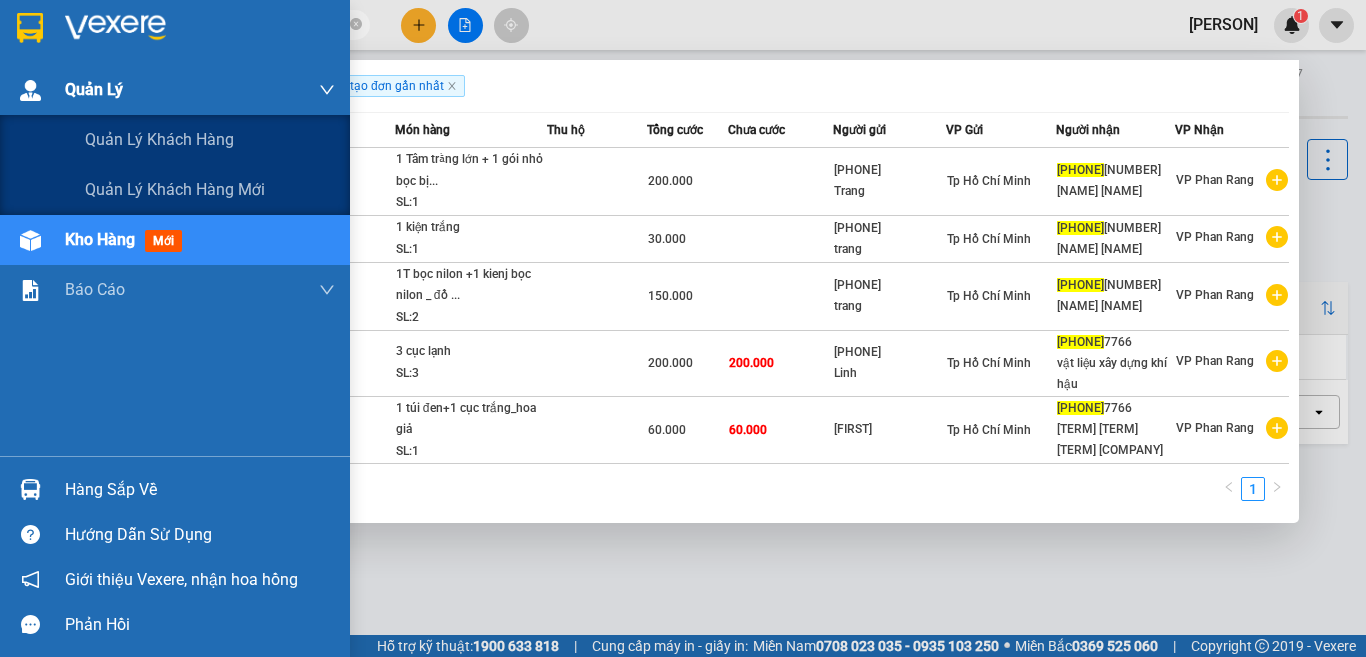 drag, startPoint x: 176, startPoint y: 29, endPoint x: 12, endPoint y: 98, distance: 177.92415 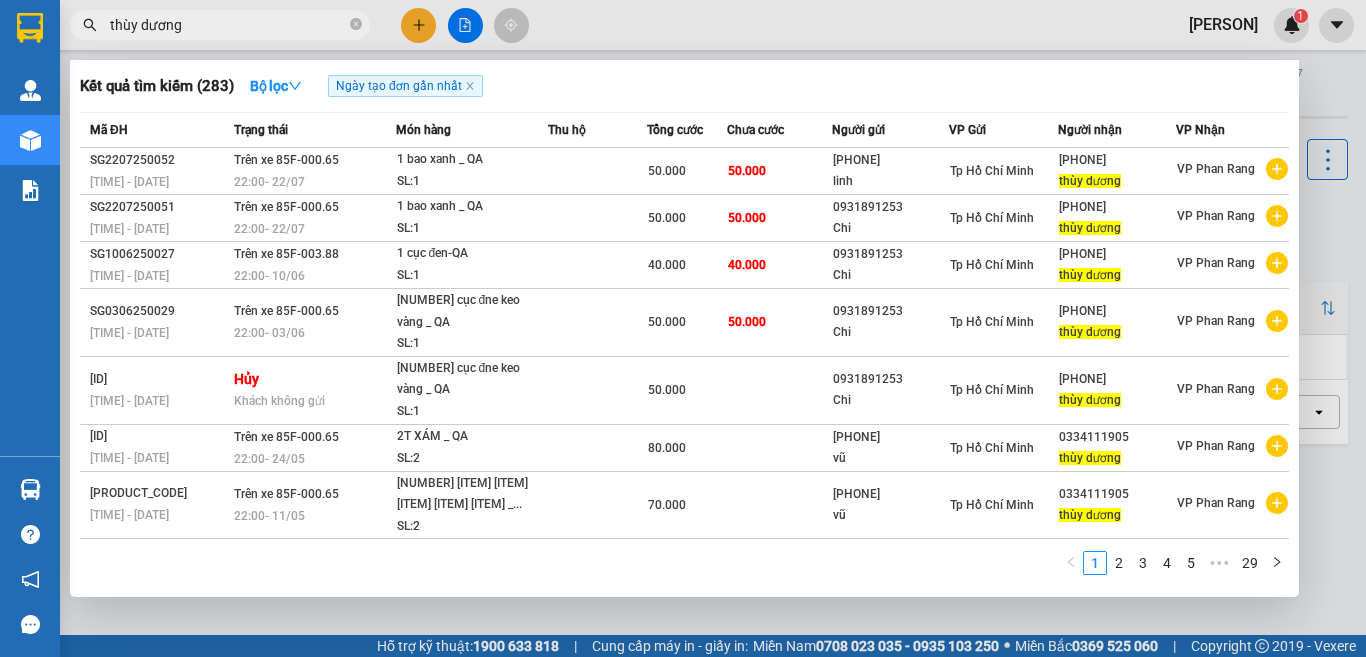 drag, startPoint x: 201, startPoint y: 31, endPoint x: 87, endPoint y: 69, distance: 120.16655 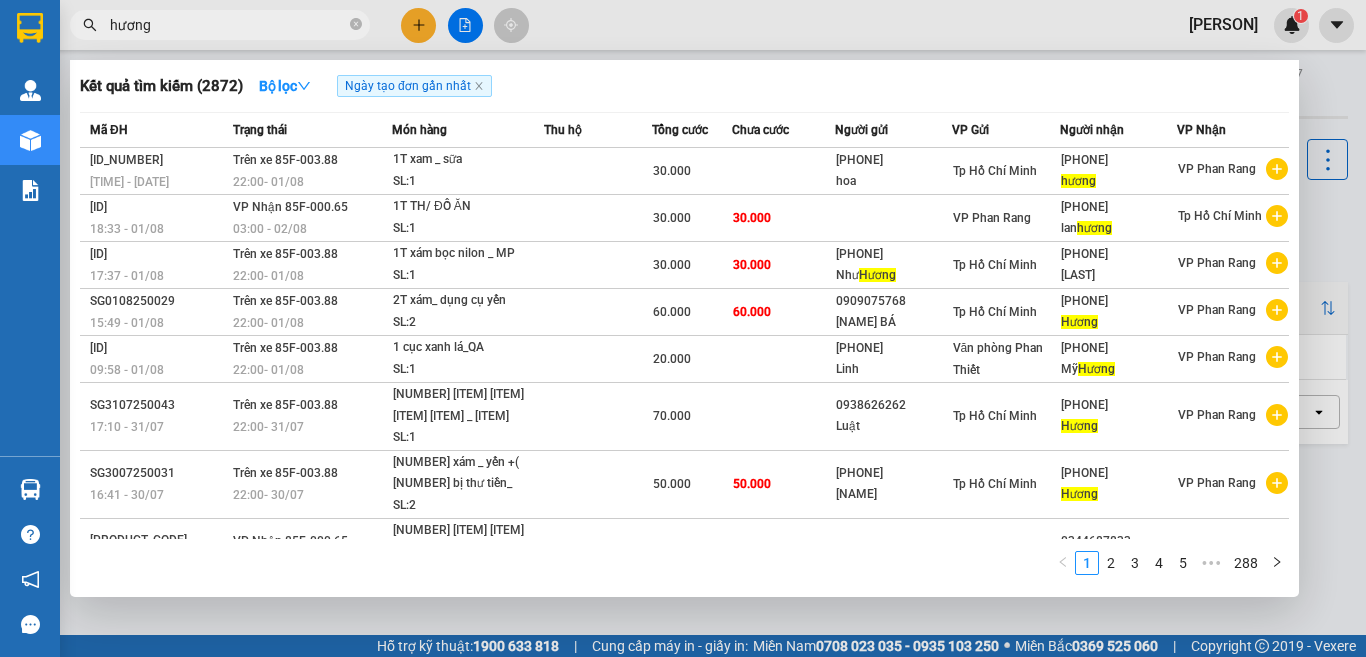 click at bounding box center (683, 328) 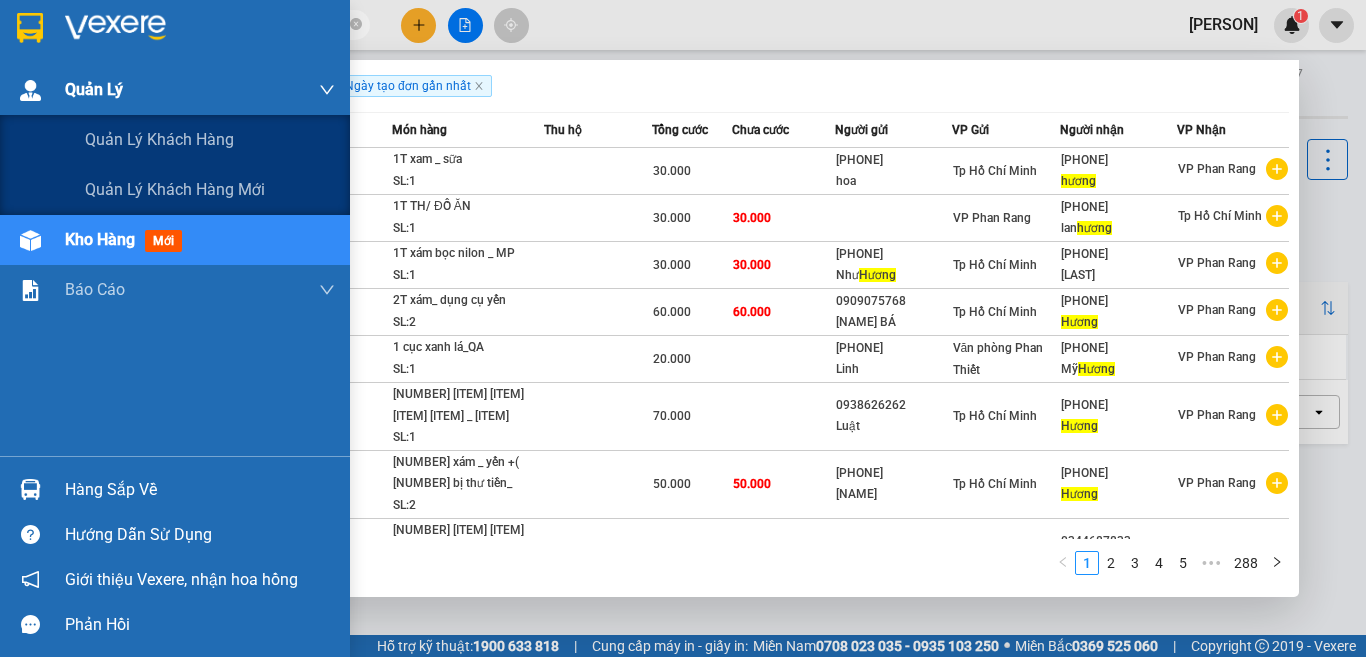 drag, startPoint x: 160, startPoint y: 30, endPoint x: 19, endPoint y: 78, distance: 148.9463 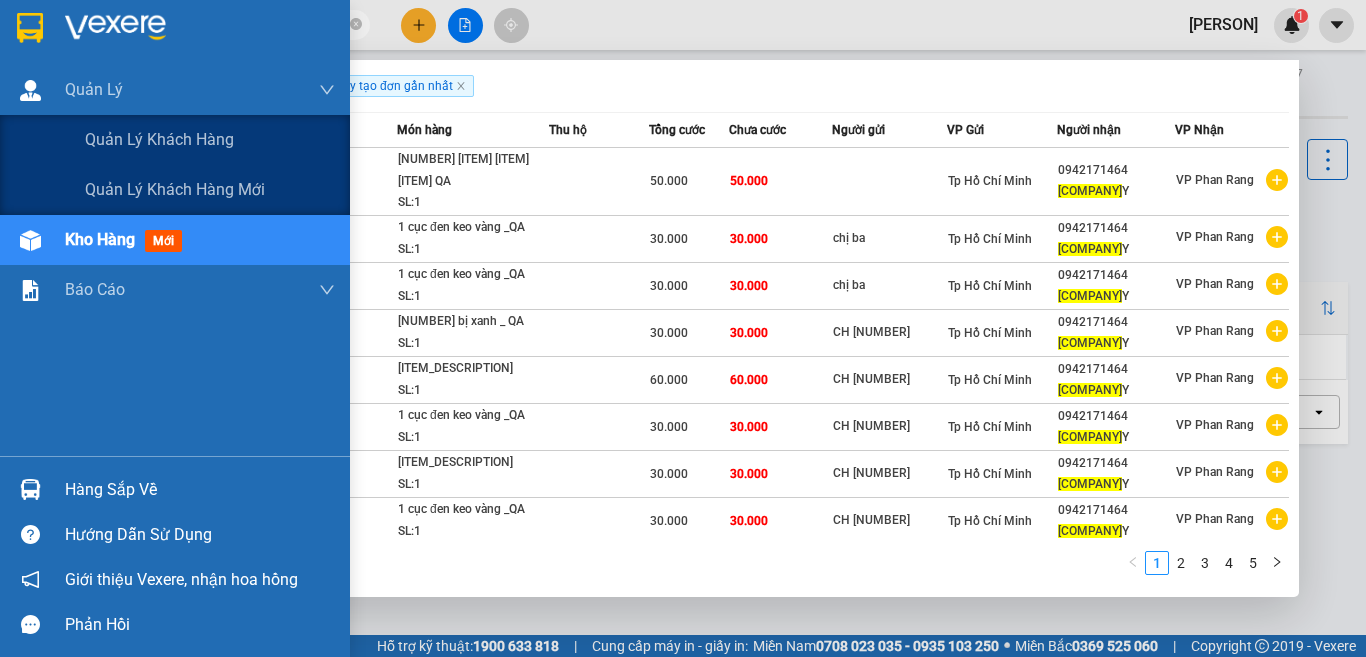 drag, startPoint x: 207, startPoint y: 34, endPoint x: 1365, endPoint y: 636, distance: 1305.1315 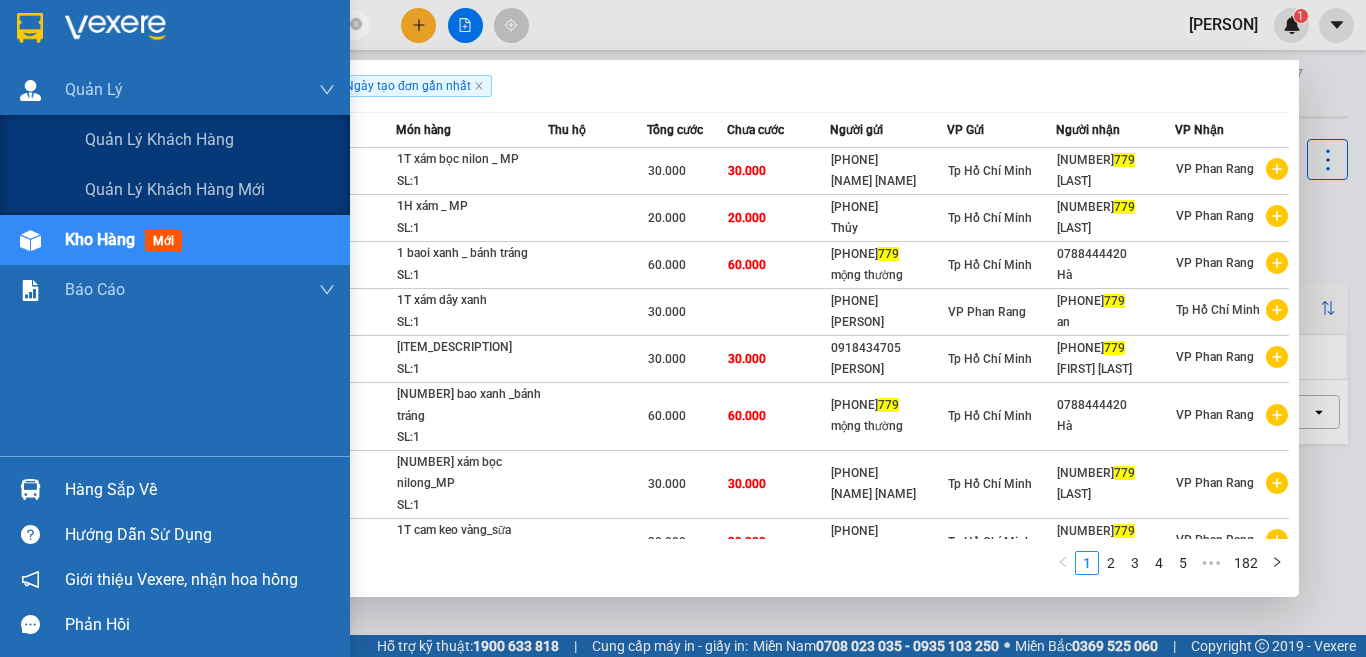 drag, startPoint x: 177, startPoint y: 24, endPoint x: 1334, endPoint y: 89, distance: 1158.8245 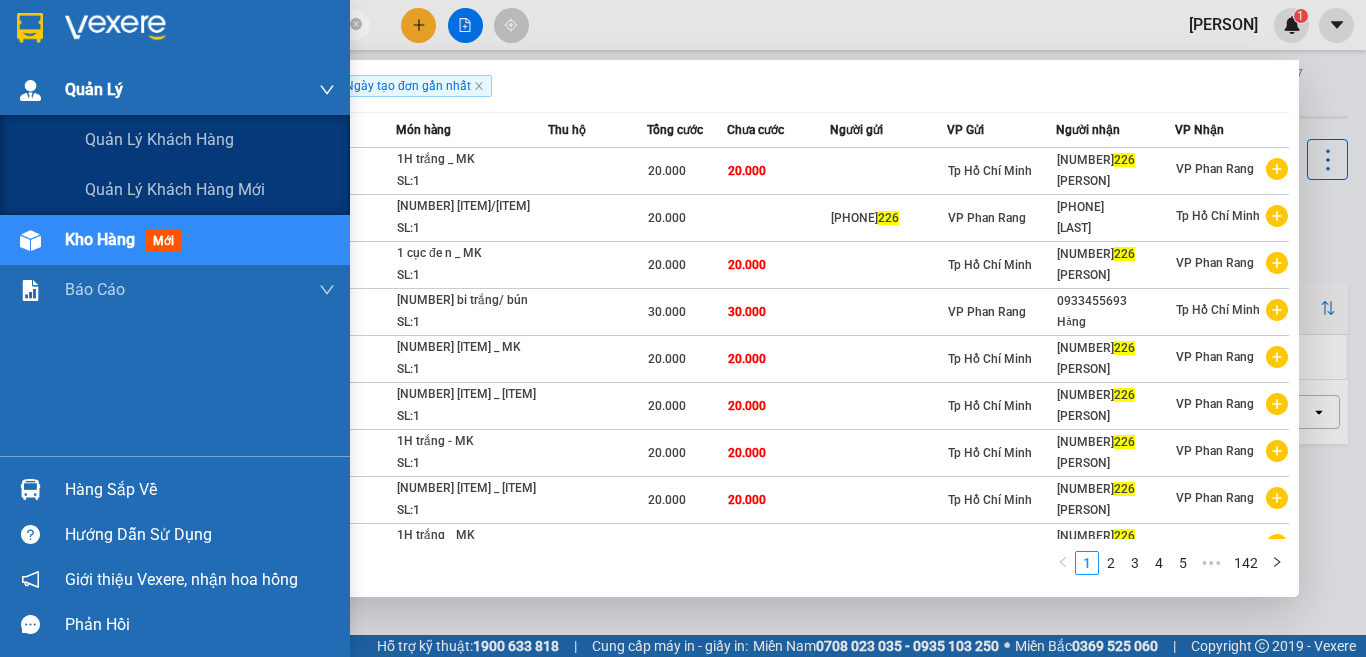 drag, startPoint x: 166, startPoint y: 33, endPoint x: 11, endPoint y: 90, distance: 165.14842 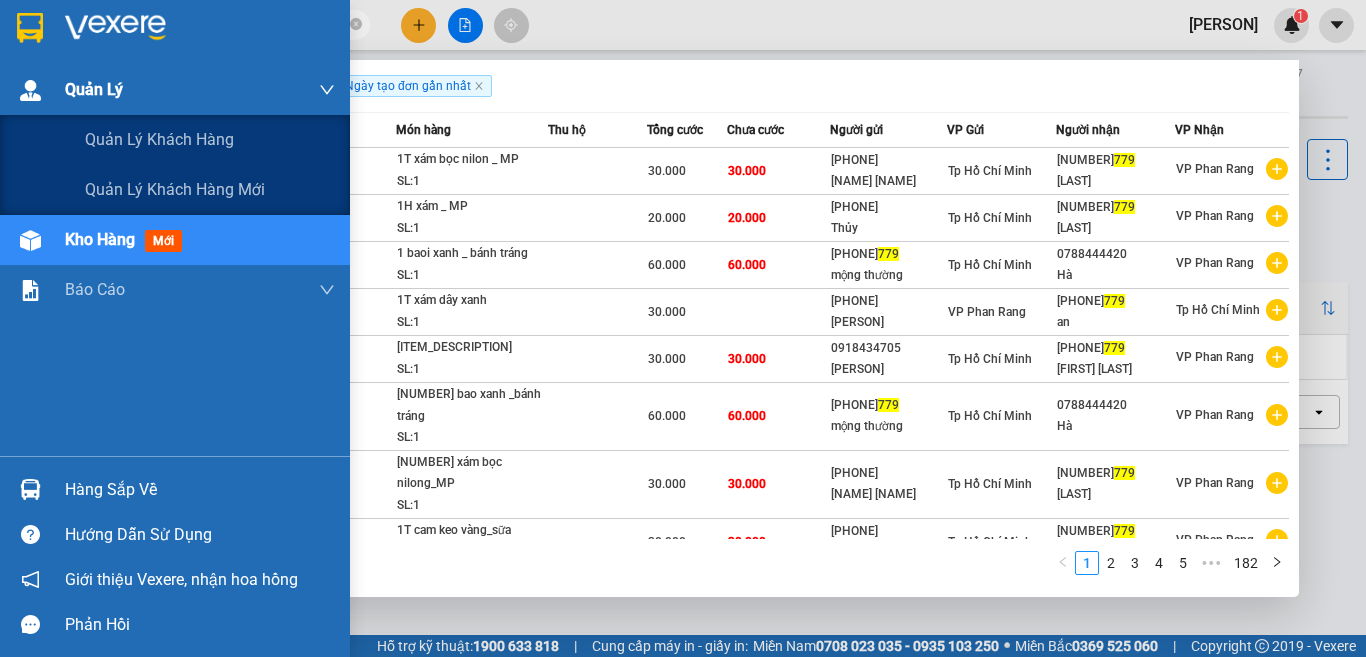 drag, startPoint x: 148, startPoint y: 24, endPoint x: 0, endPoint y: 92, distance: 162.87419 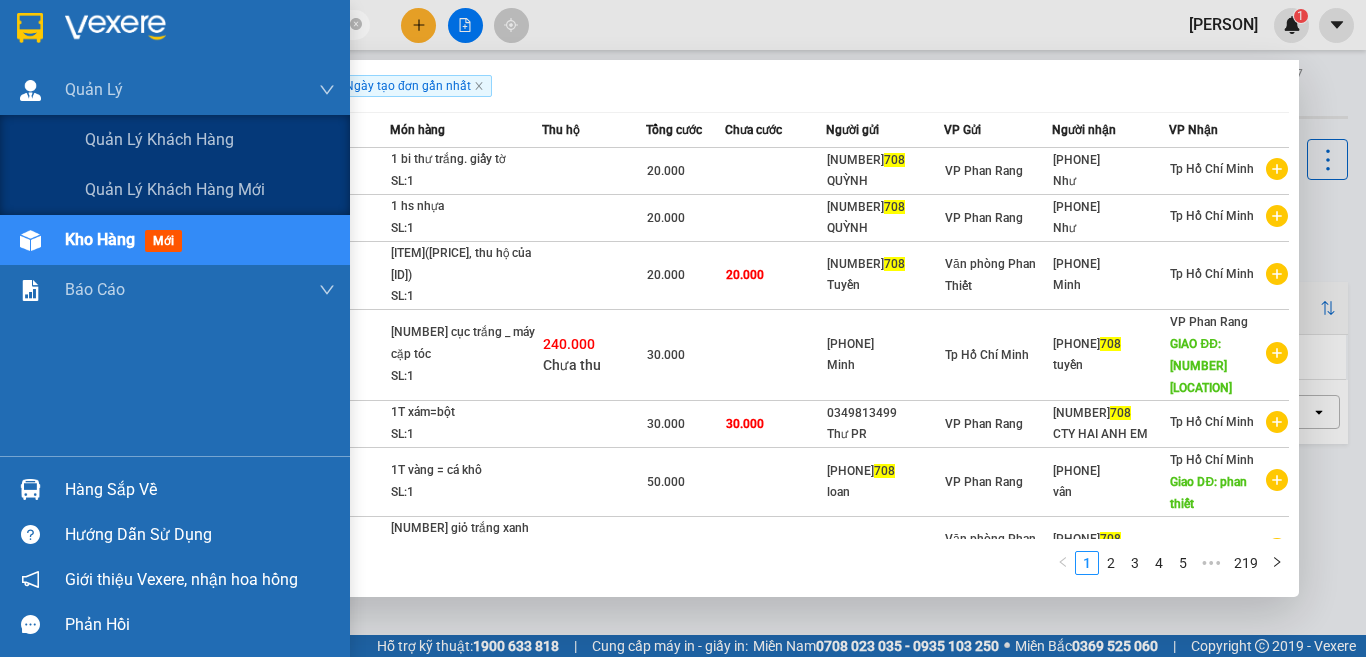 drag, startPoint x: 198, startPoint y: 27, endPoint x: 1365, endPoint y: 303, distance: 1199.1935 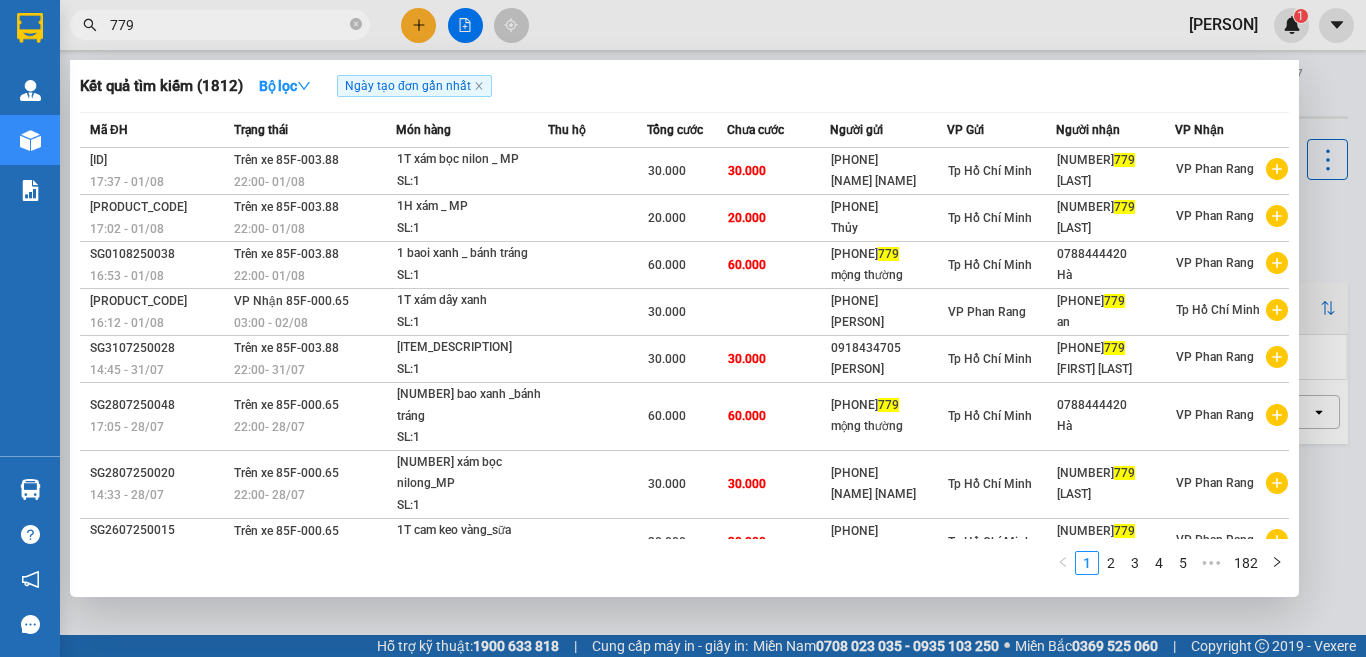 type on "779" 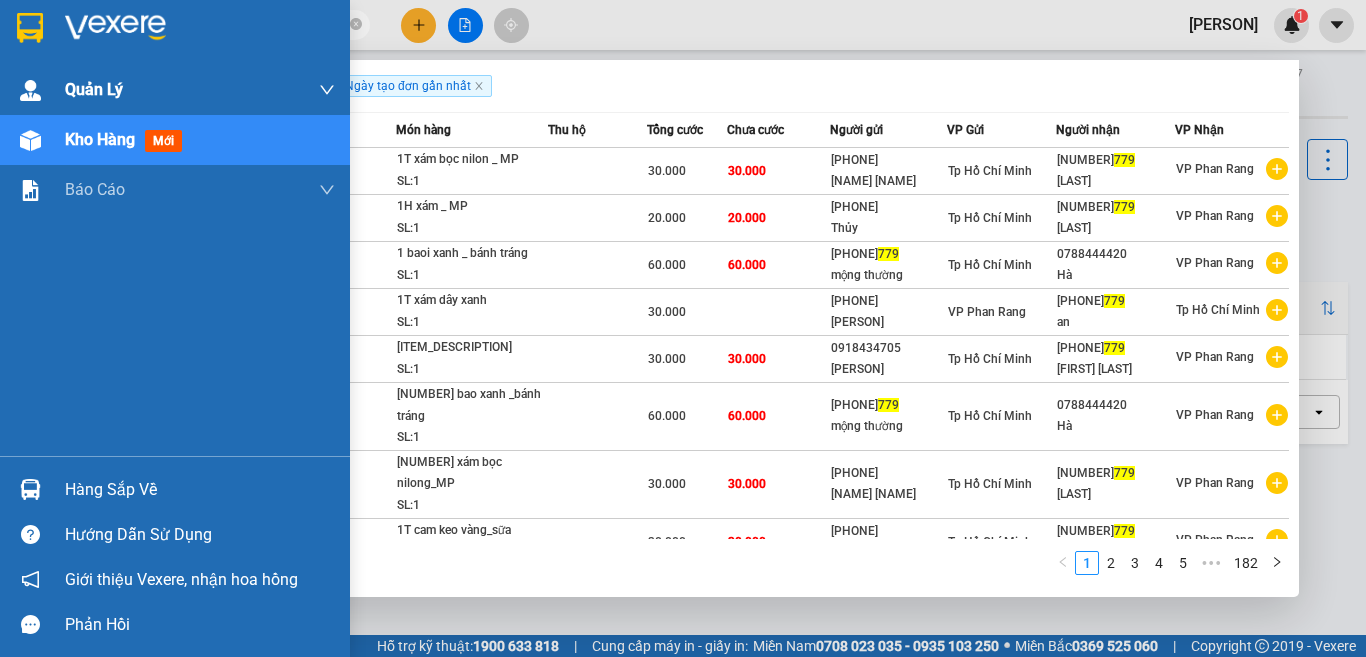 drag, startPoint x: 208, startPoint y: 21, endPoint x: 0, endPoint y: 66, distance: 212.81212 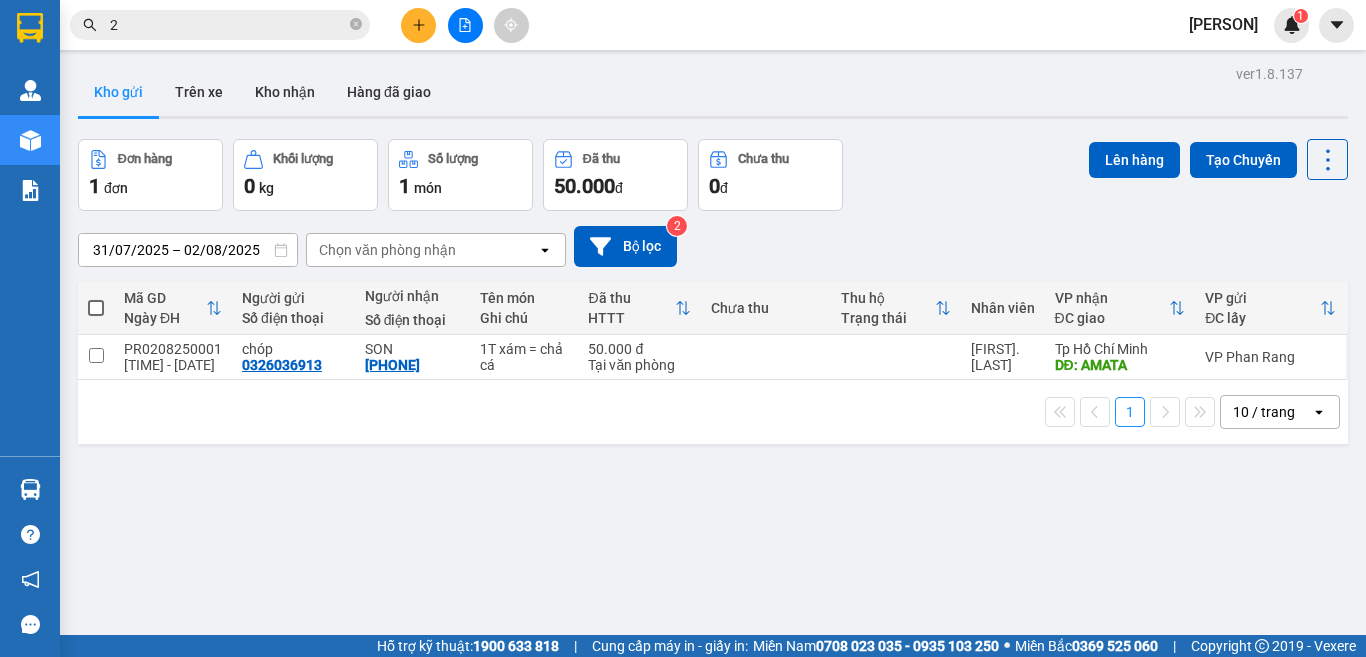 drag, startPoint x: 134, startPoint y: 23, endPoint x: 63, endPoint y: 51, distance: 76.321686 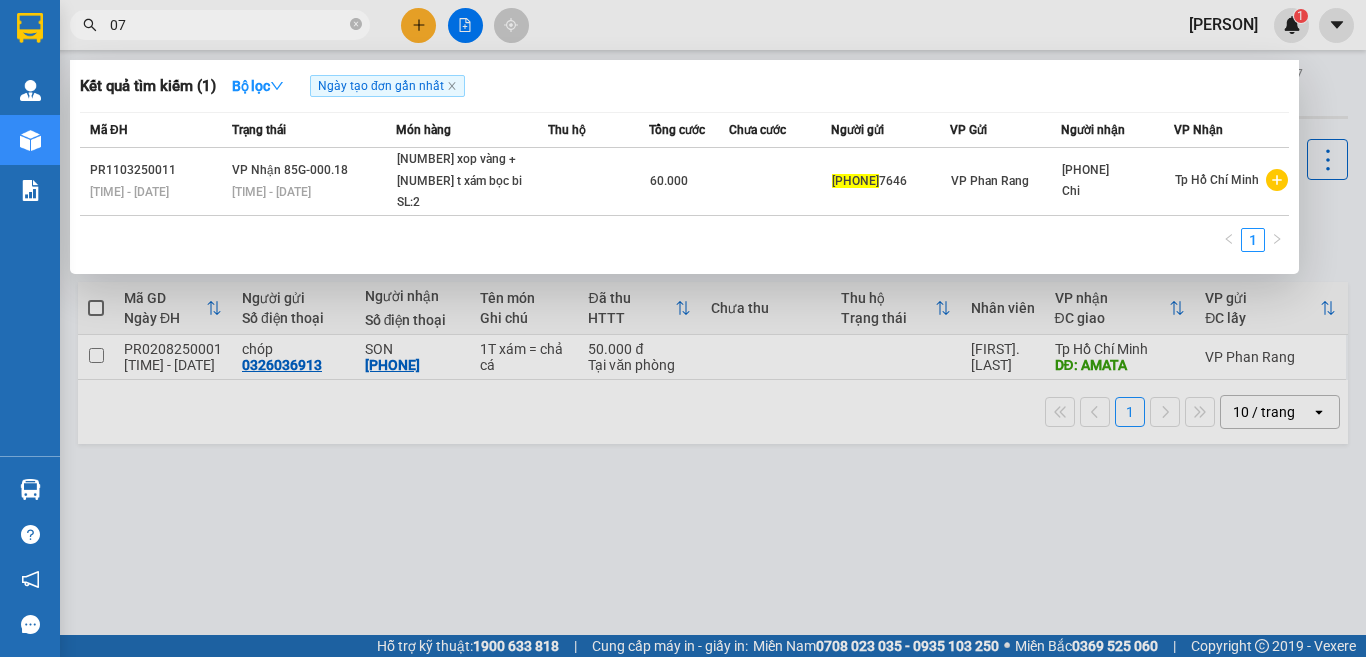 type on "0" 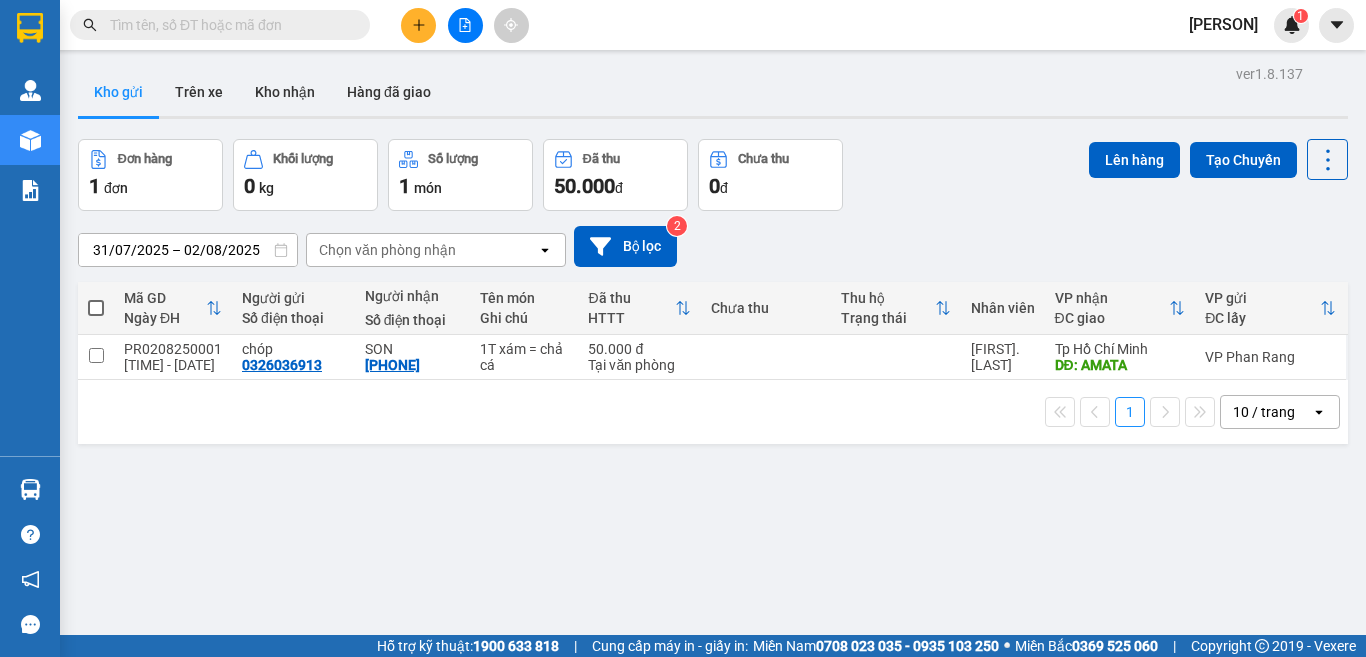 click at bounding box center (228, 25) 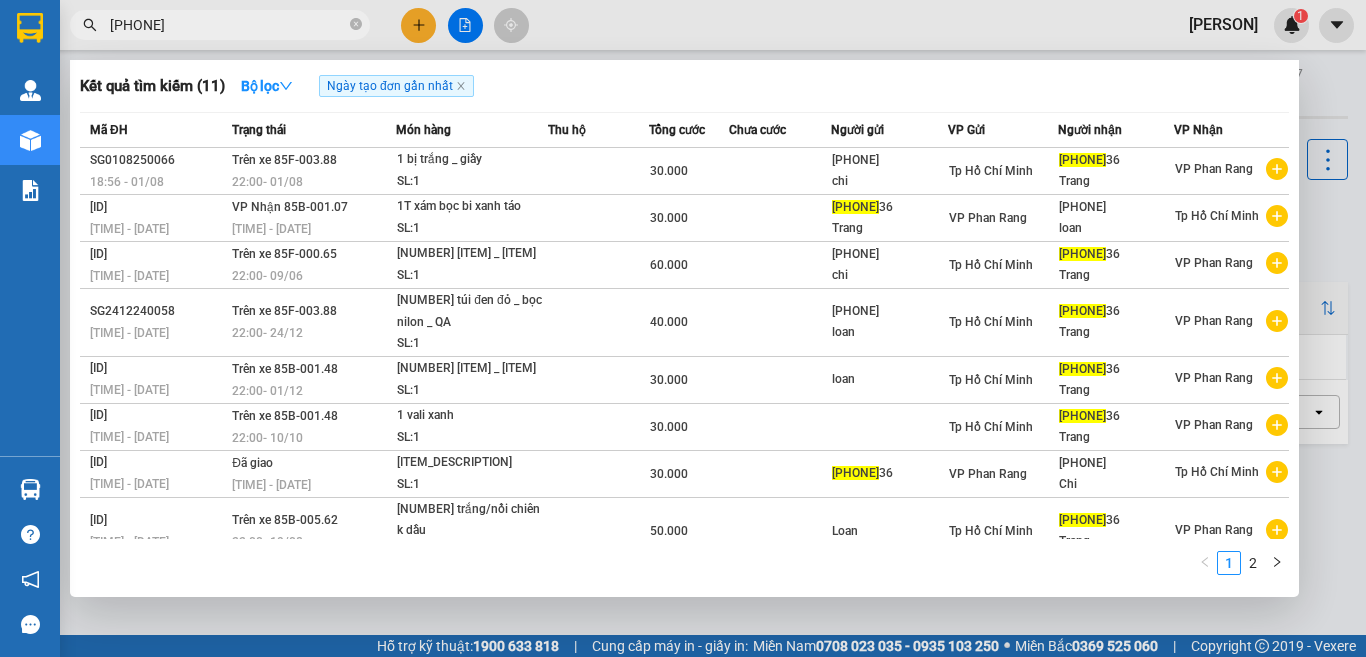 type on "[PHONE]" 